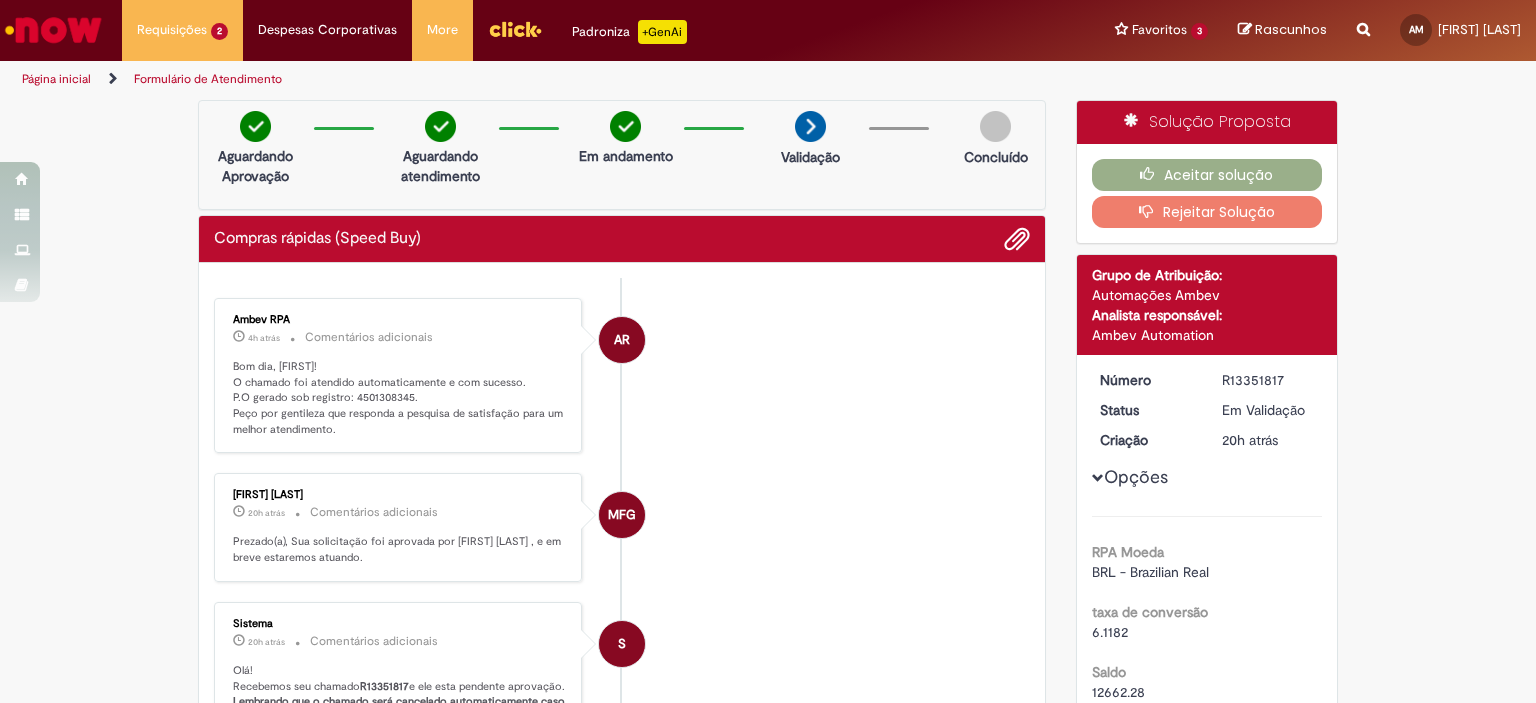 scroll, scrollTop: 0, scrollLeft: 0, axis: both 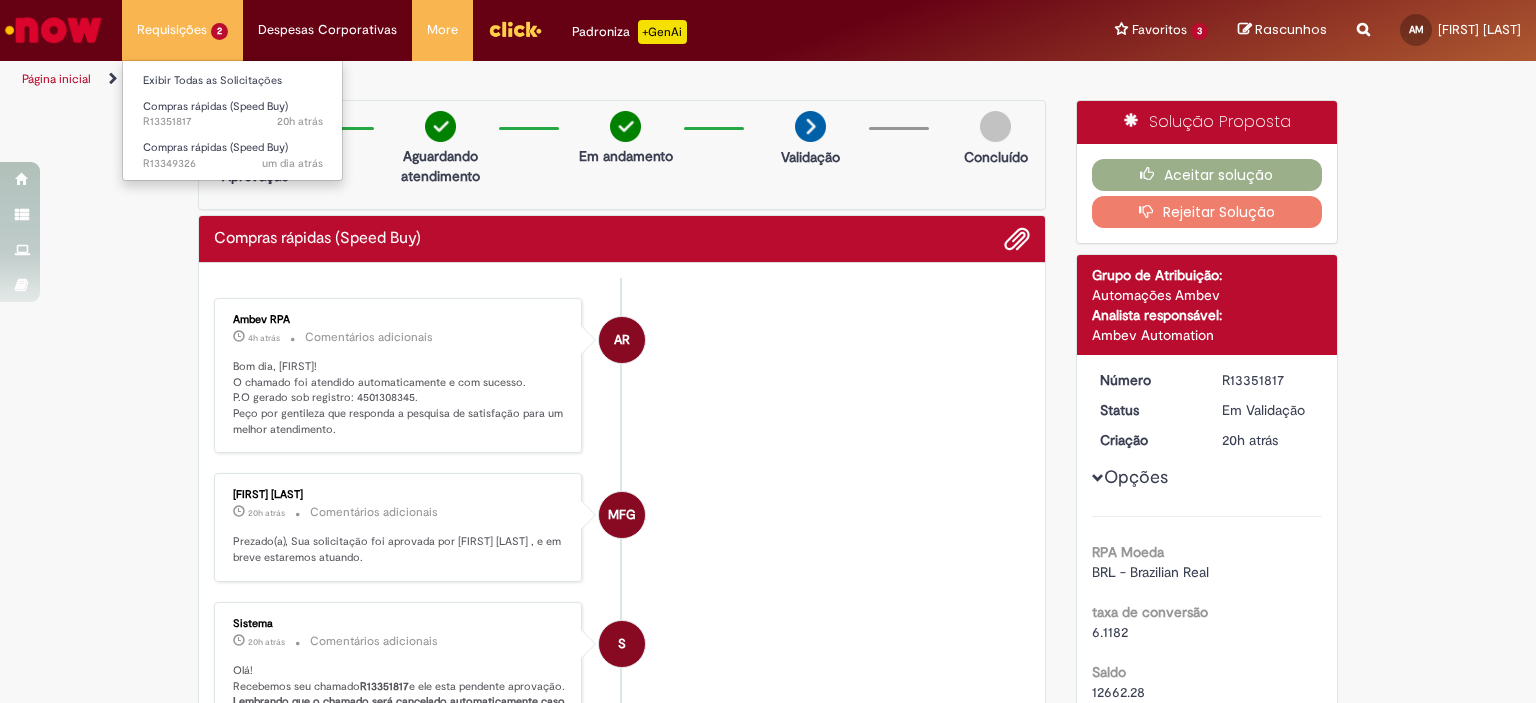 click on "Requisições   2
Exibir Todas as Solicitações
Compras rápidas (Speed Buy)
20h atrás 20 horas atrás  R13351817
Compras rápidas (Speed Buy)
um dia atrás um dia atrás  R13349326" at bounding box center [182, 30] 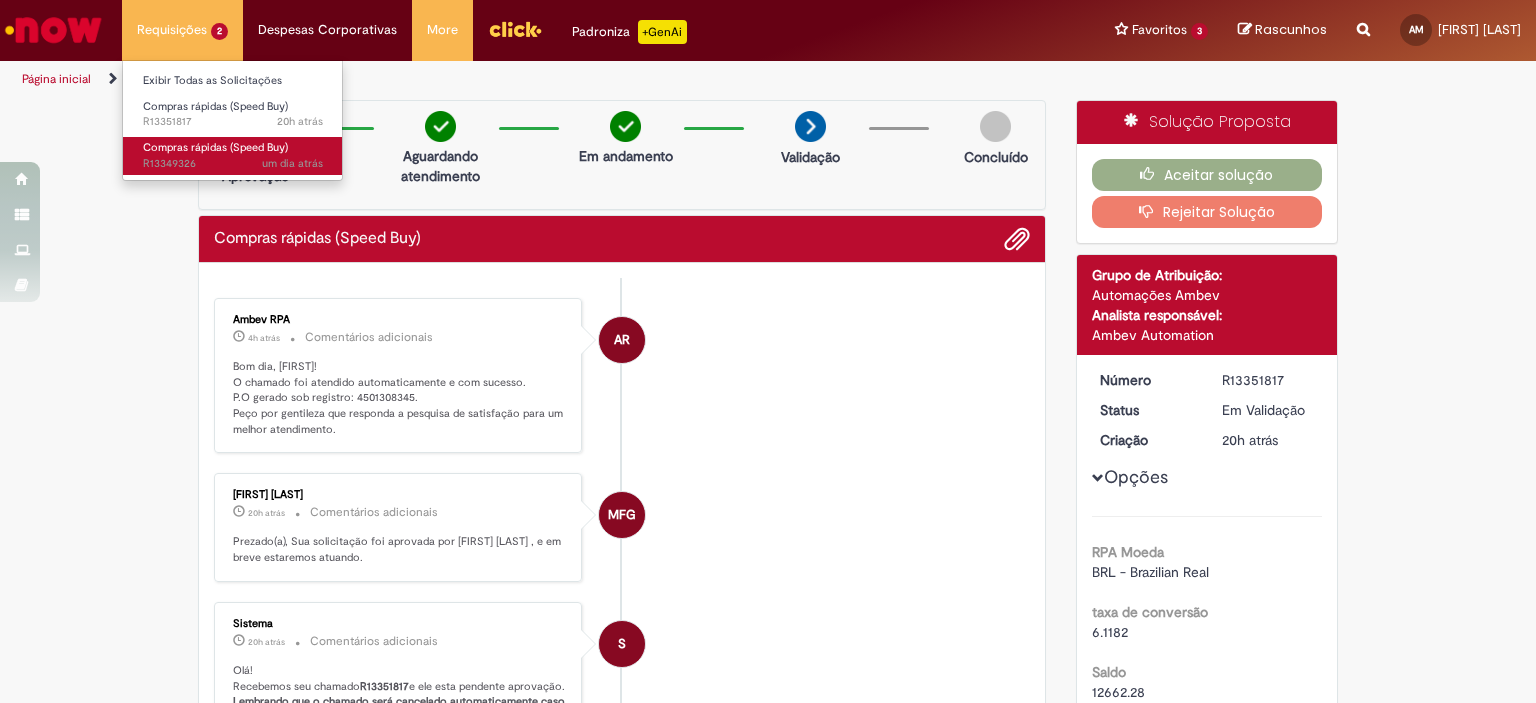click on "um dia atrás um dia atrás  R13349326" at bounding box center [233, 164] 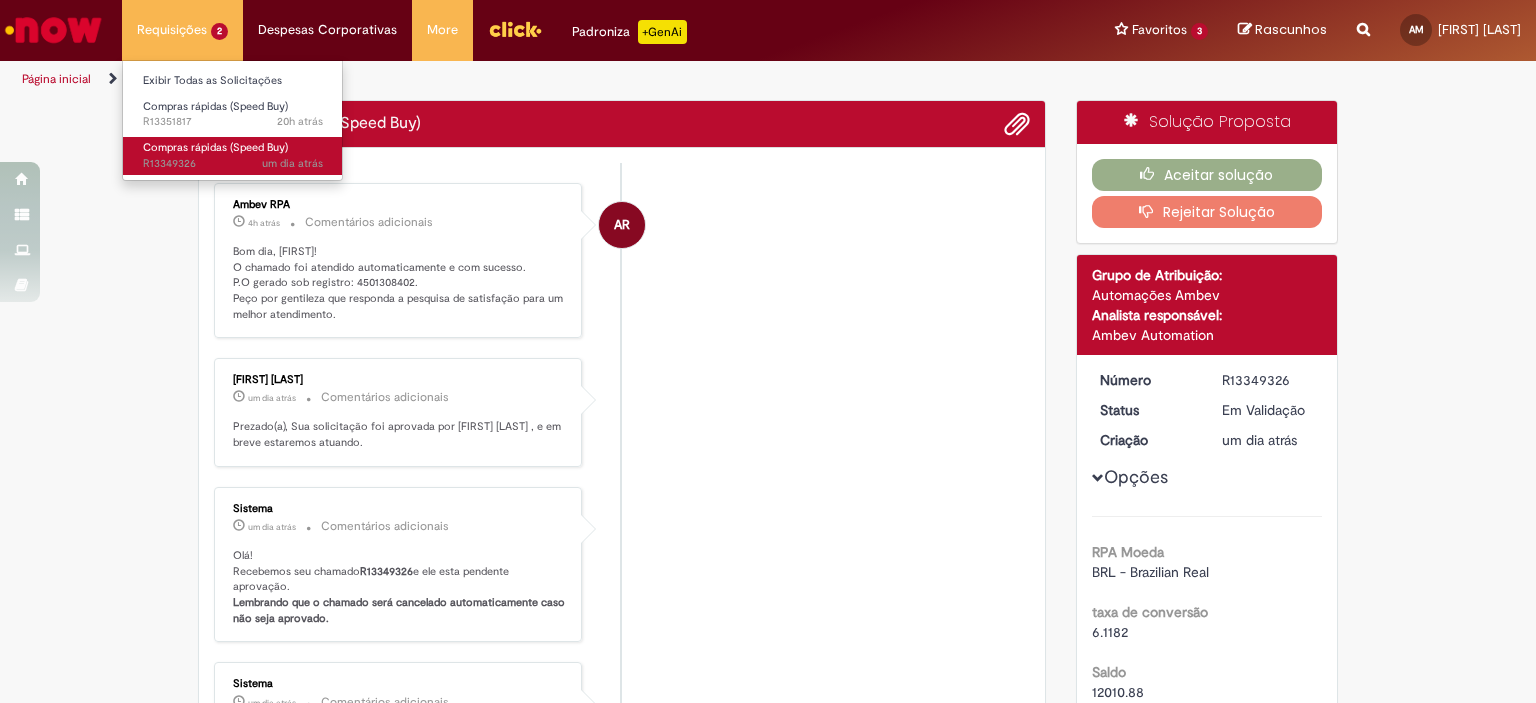 click on "Compras rápidas (Speed Buy)" at bounding box center [215, 147] 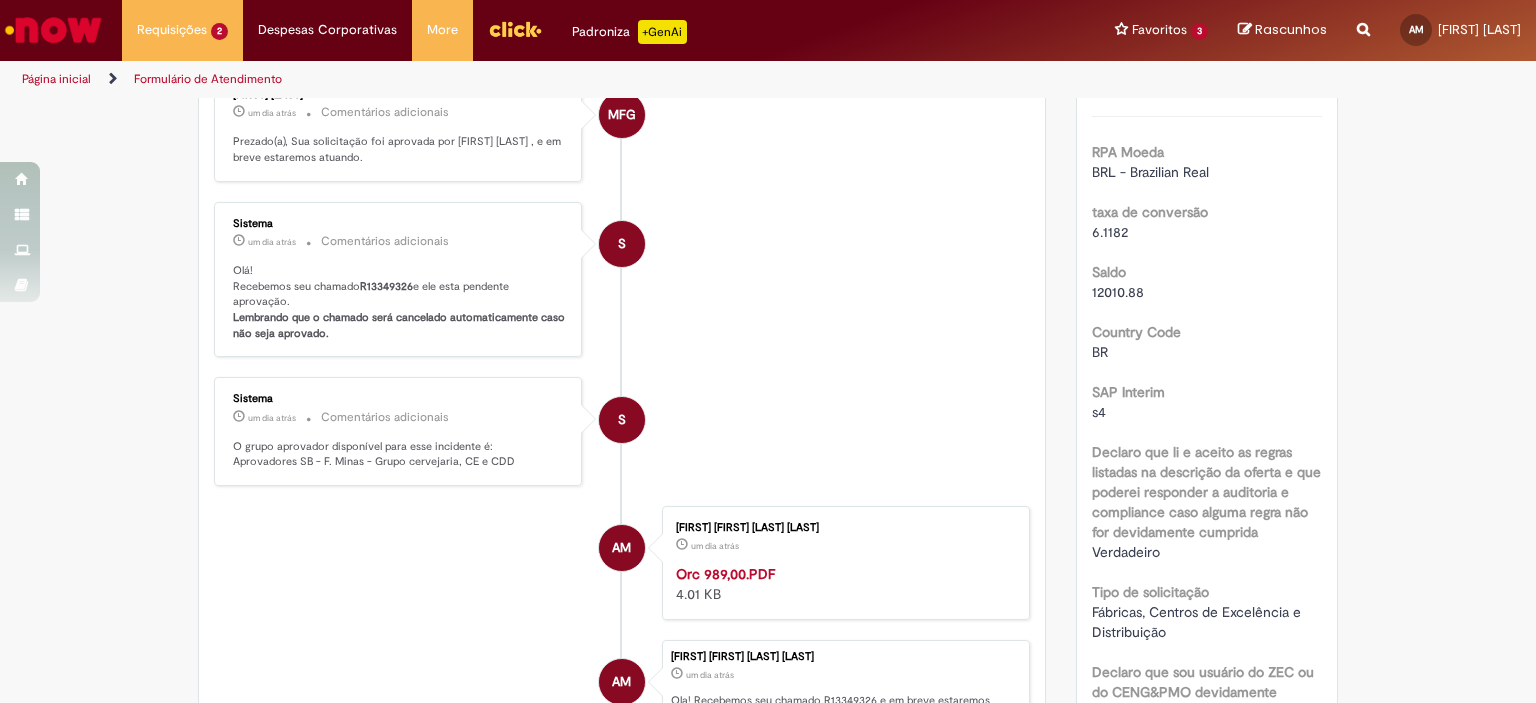 scroll, scrollTop: 0, scrollLeft: 0, axis: both 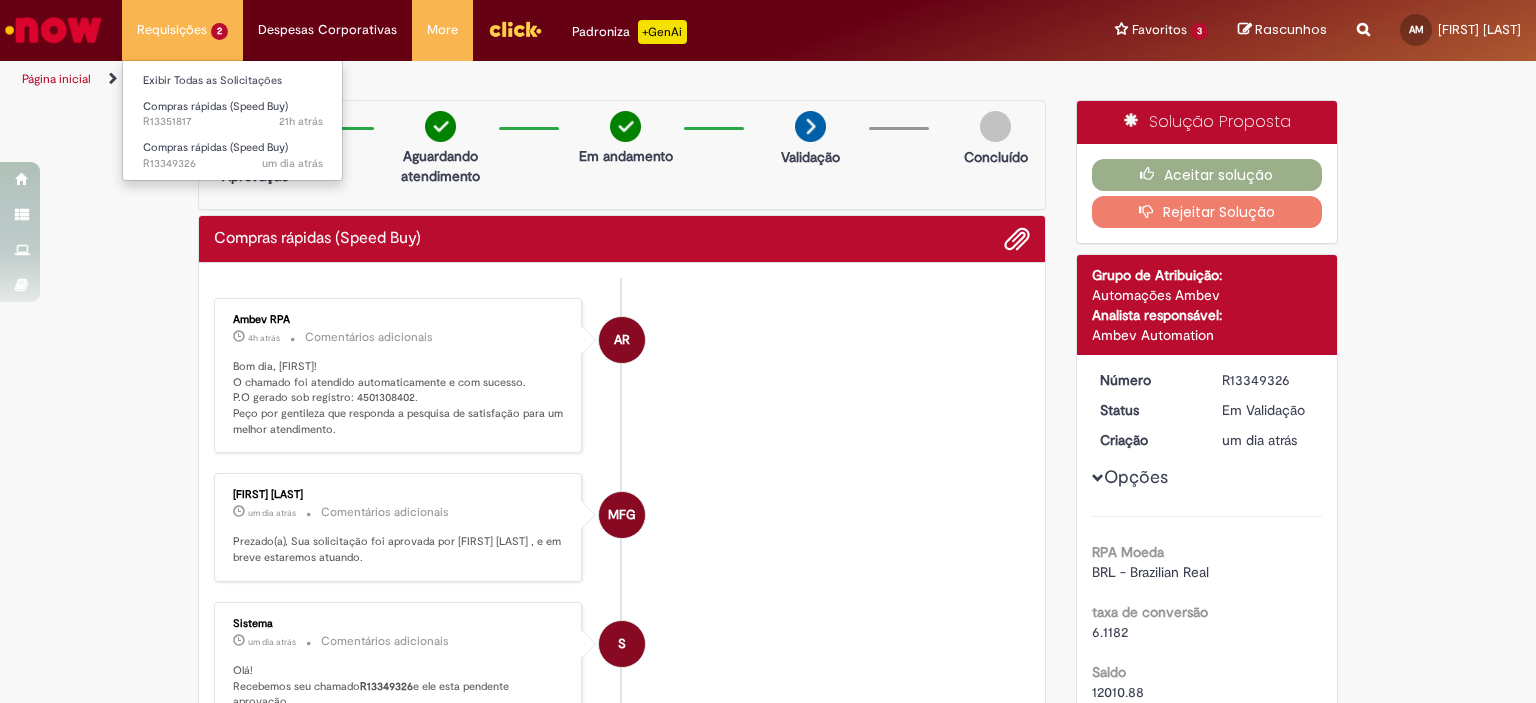 click on "Requisições   2
Exibir Todas as Solicitações
Compras rápidas (Speed Buy)
21h atrás 21 horas atrás  R13351817
Compras rápidas (Speed Buy)
um dia atrás um dia atrás  R13349326" at bounding box center (182, 30) 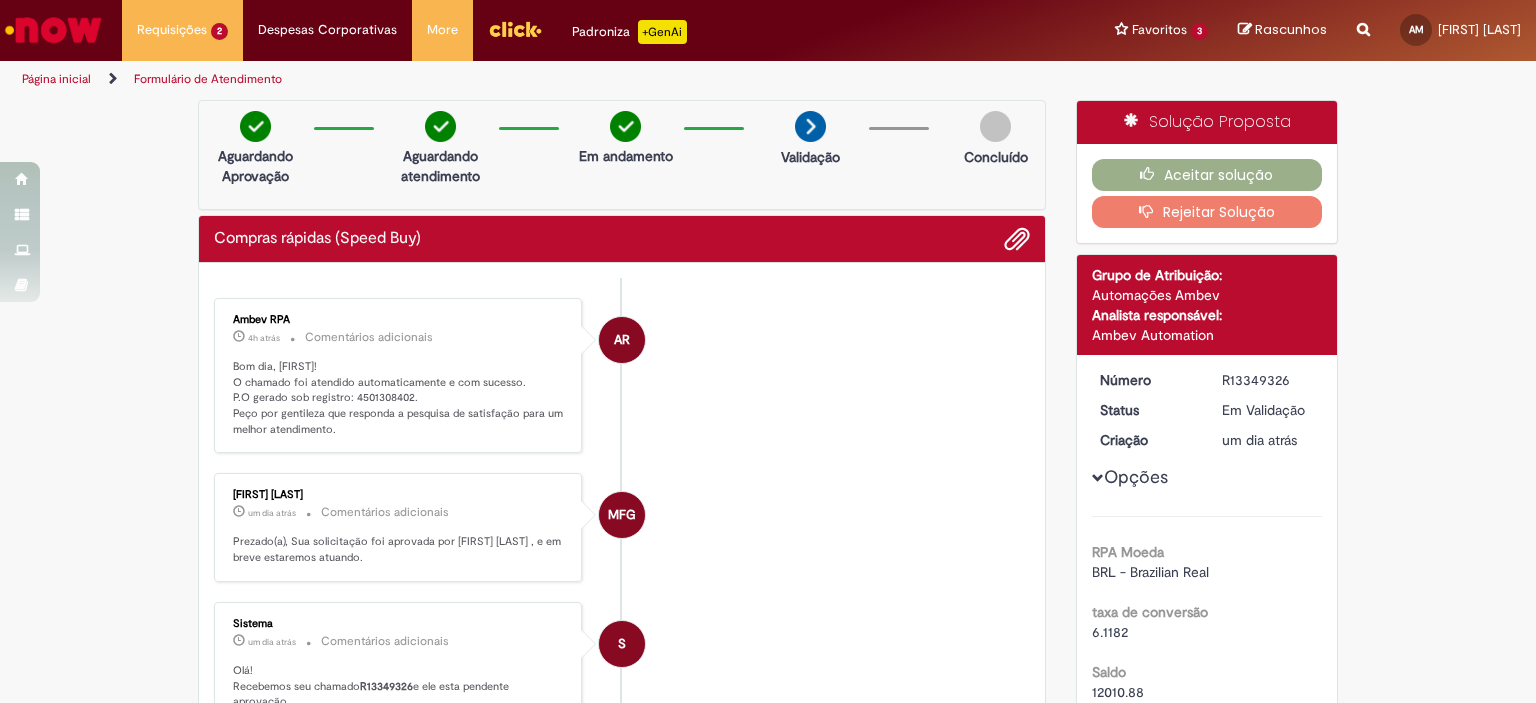 click at bounding box center [53, 30] 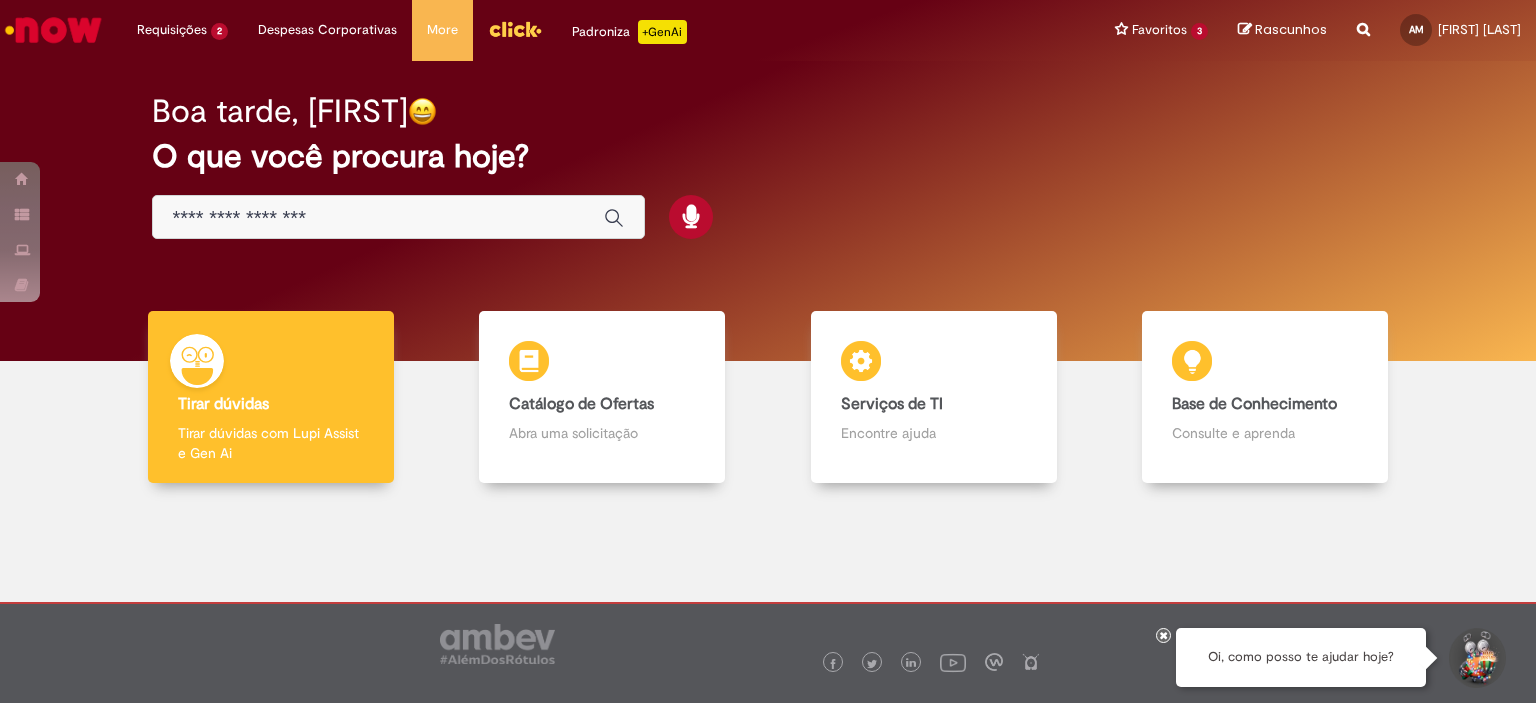 scroll, scrollTop: 0, scrollLeft: 0, axis: both 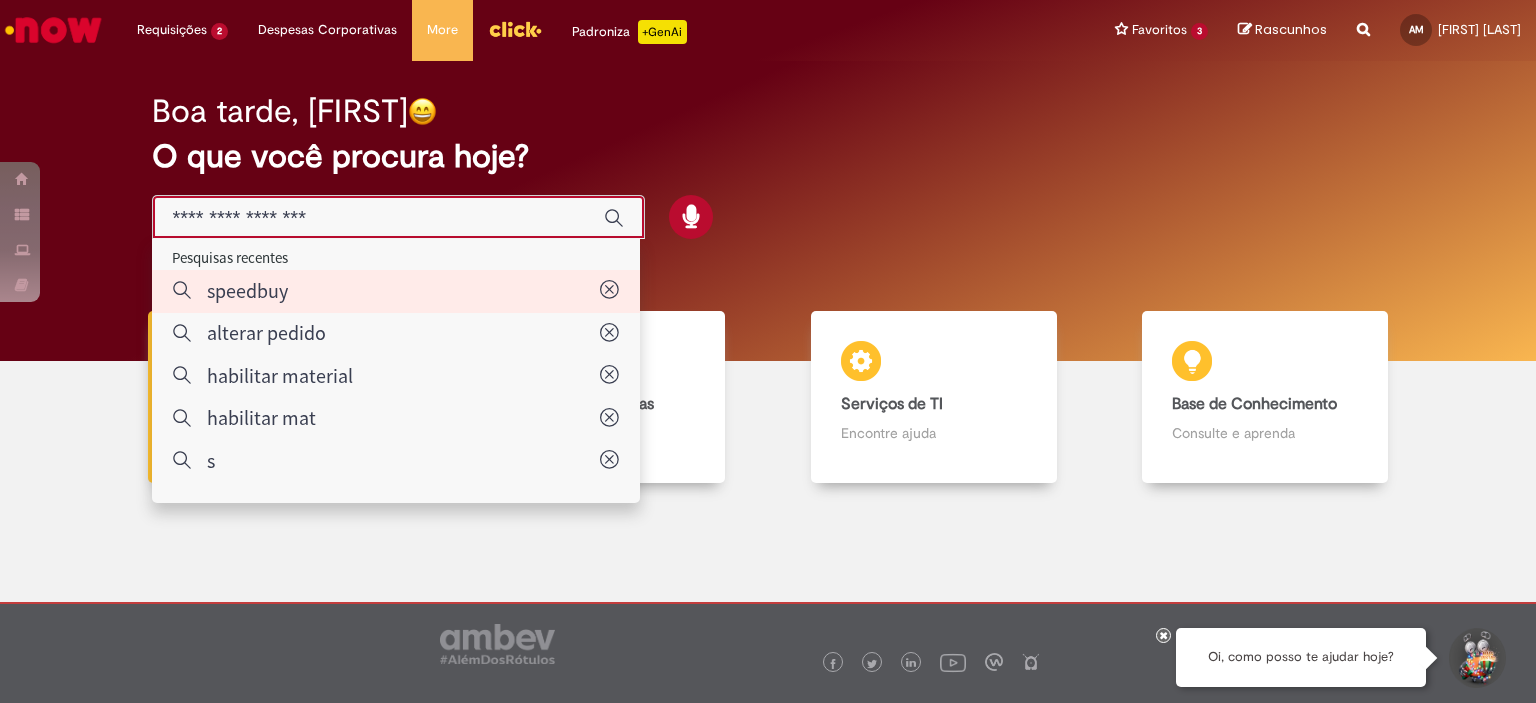 type on "********" 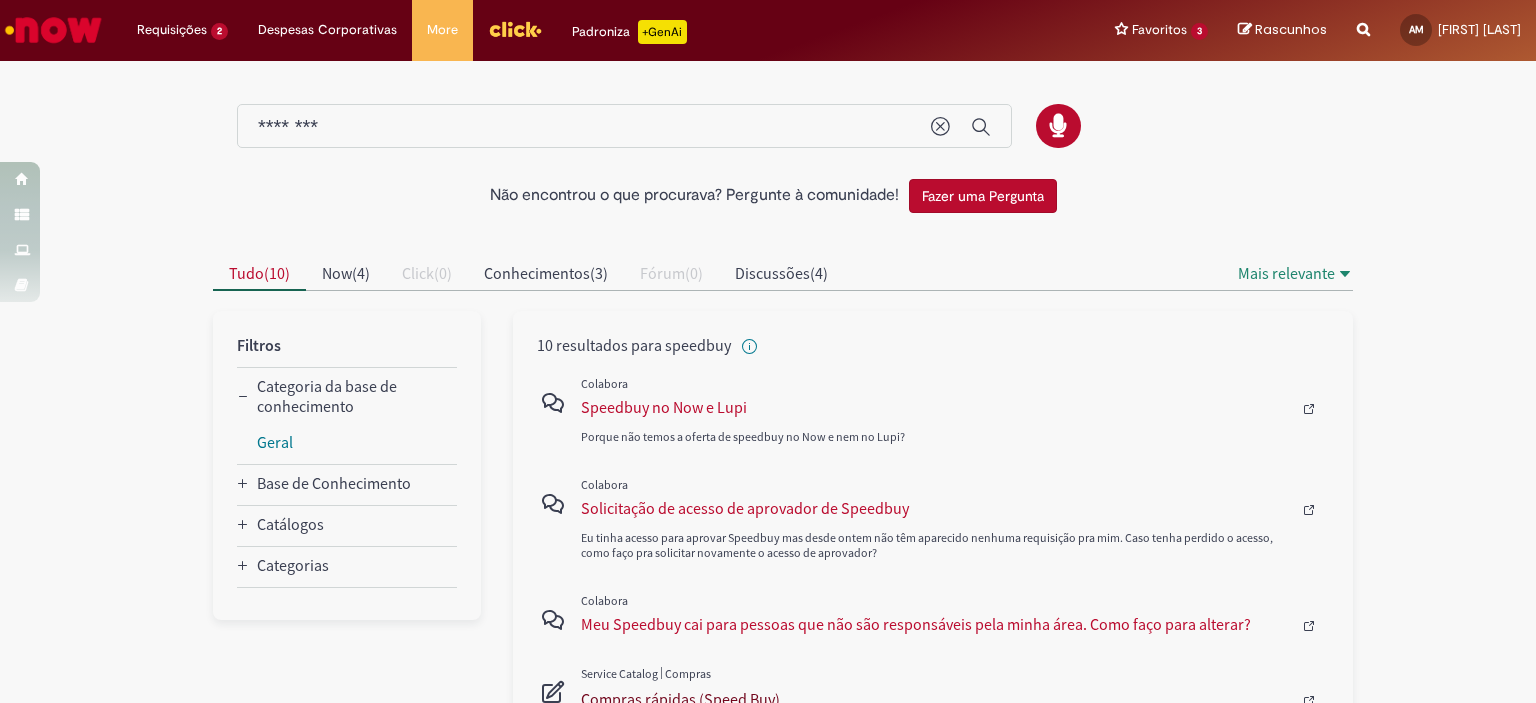 click on "Compras rápidas (Speed Buy)" at bounding box center [936, 699] 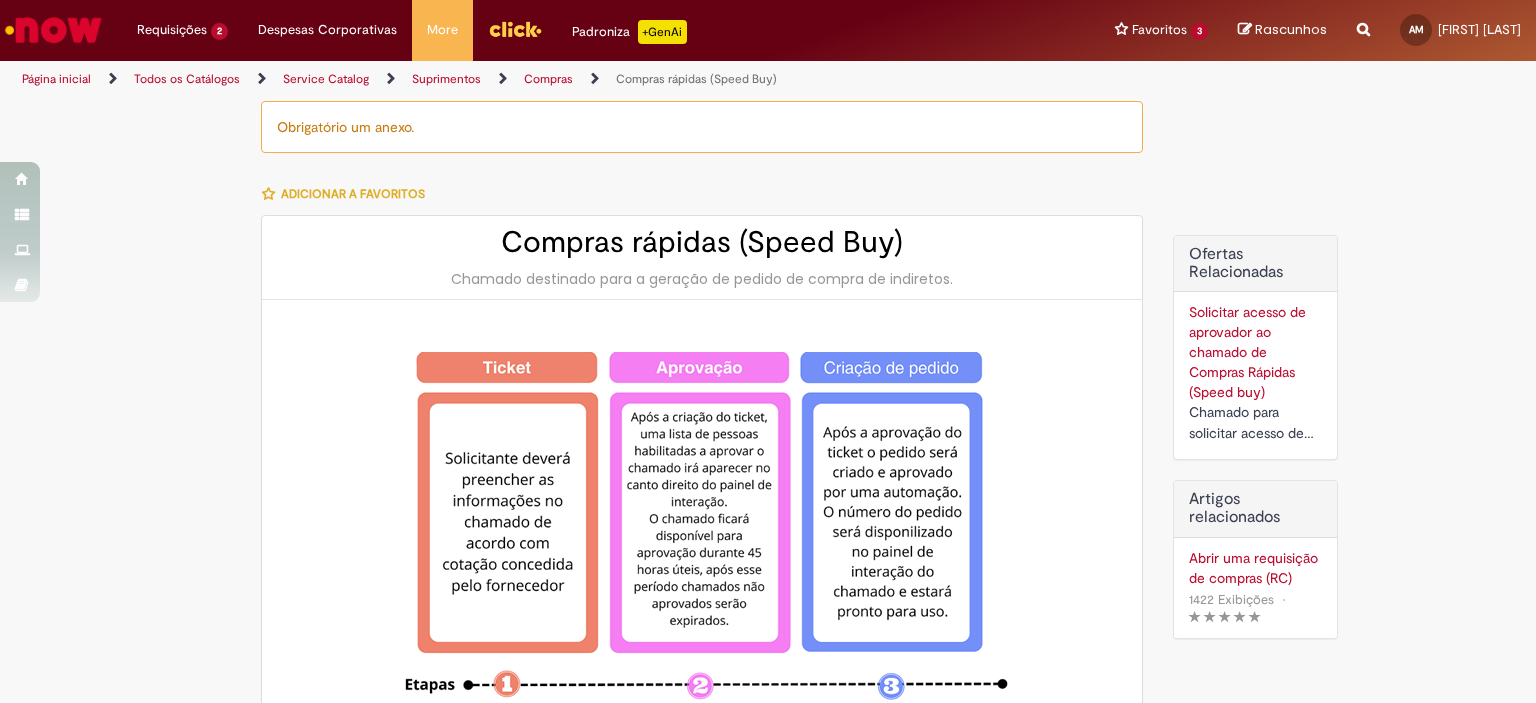 type on "********" 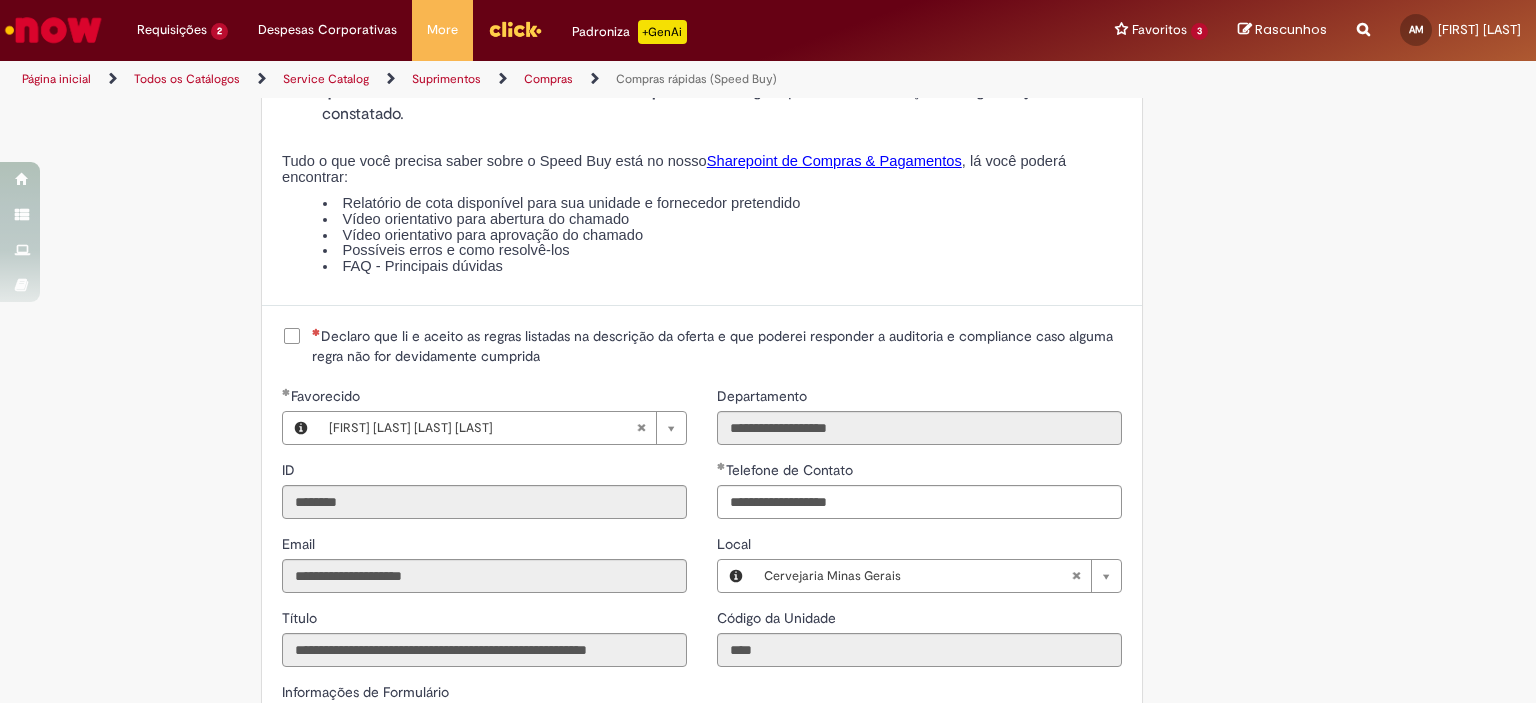 scroll, scrollTop: 2400, scrollLeft: 0, axis: vertical 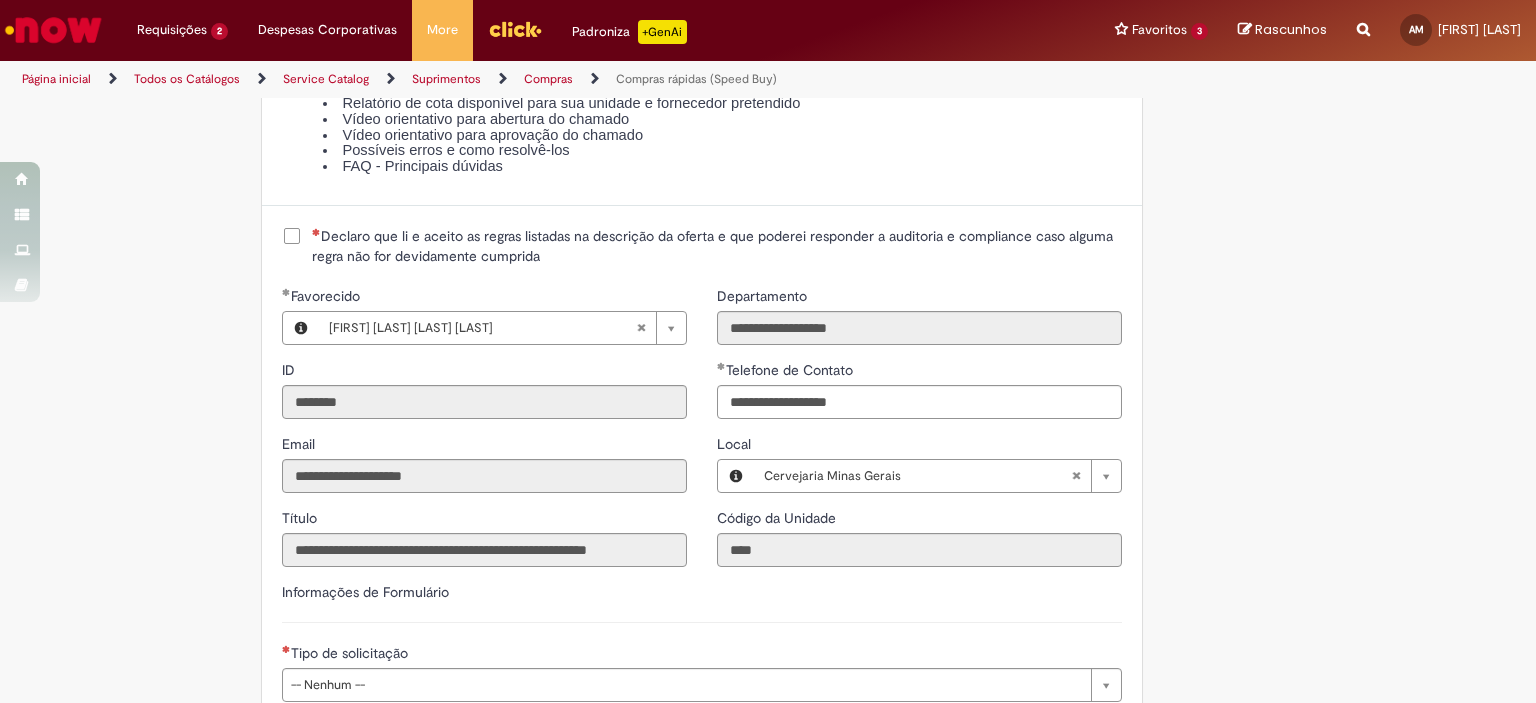 click on "Declaro que li e aceito as regras listadas na descrição da oferta e que poderei responder a auditoria e compliance caso alguma regra não for devidamente cumprida" at bounding box center (717, 246) 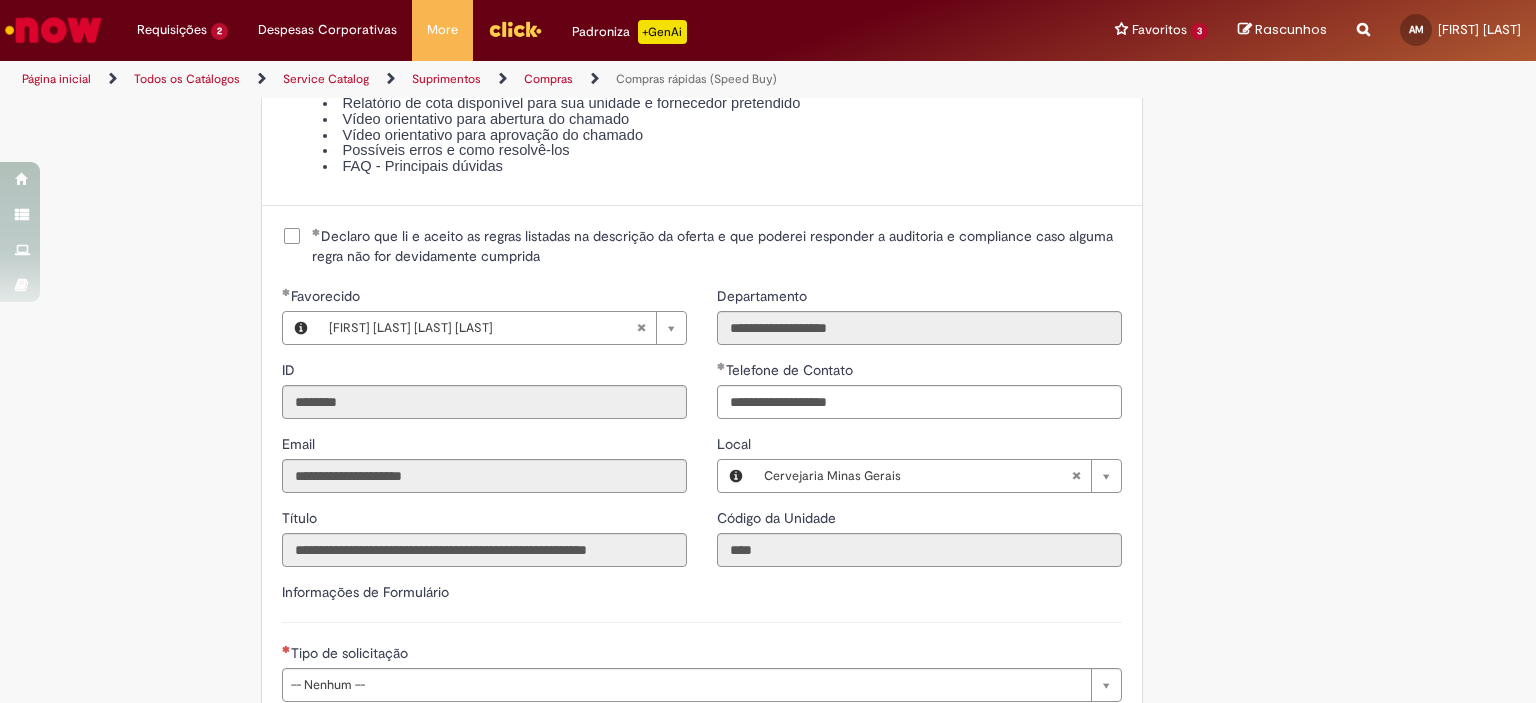 scroll, scrollTop: 2700, scrollLeft: 0, axis: vertical 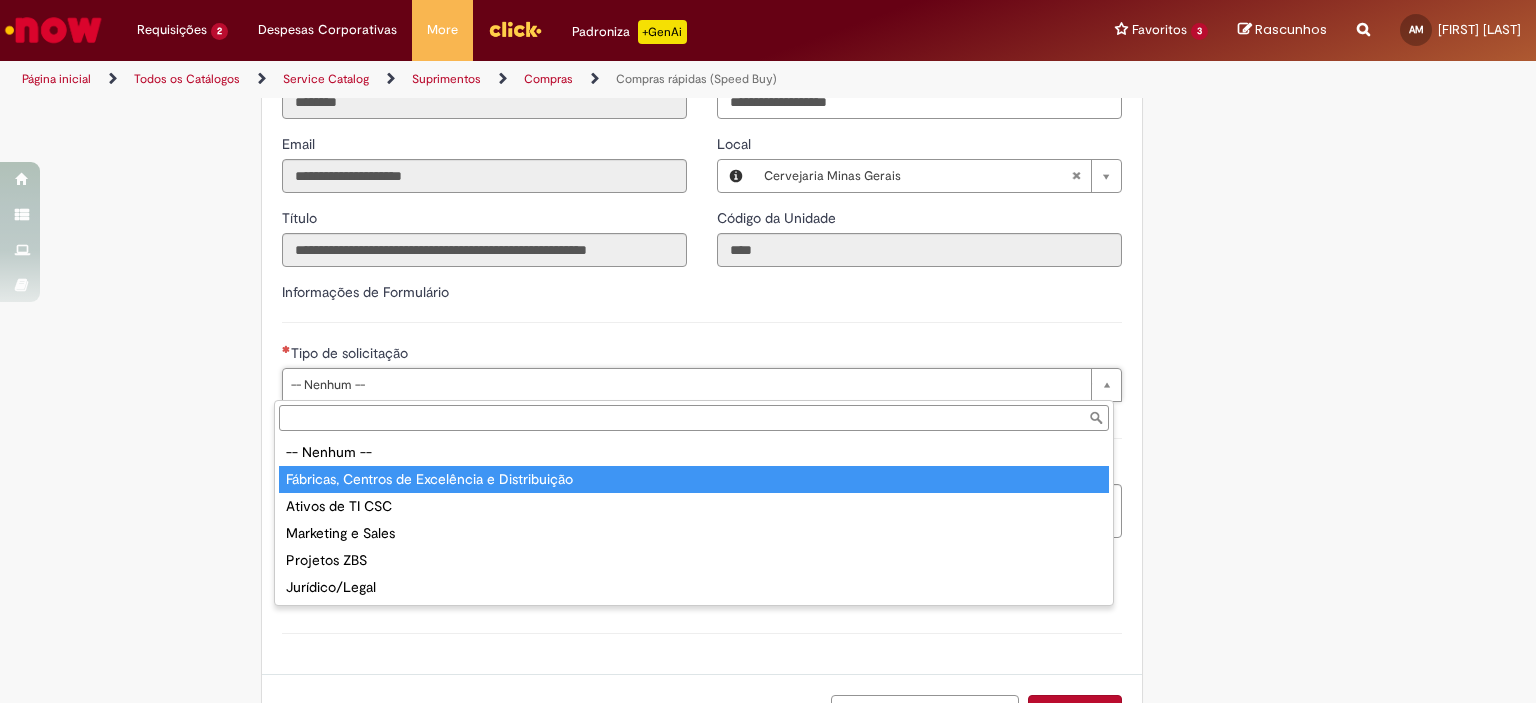 type on "**********" 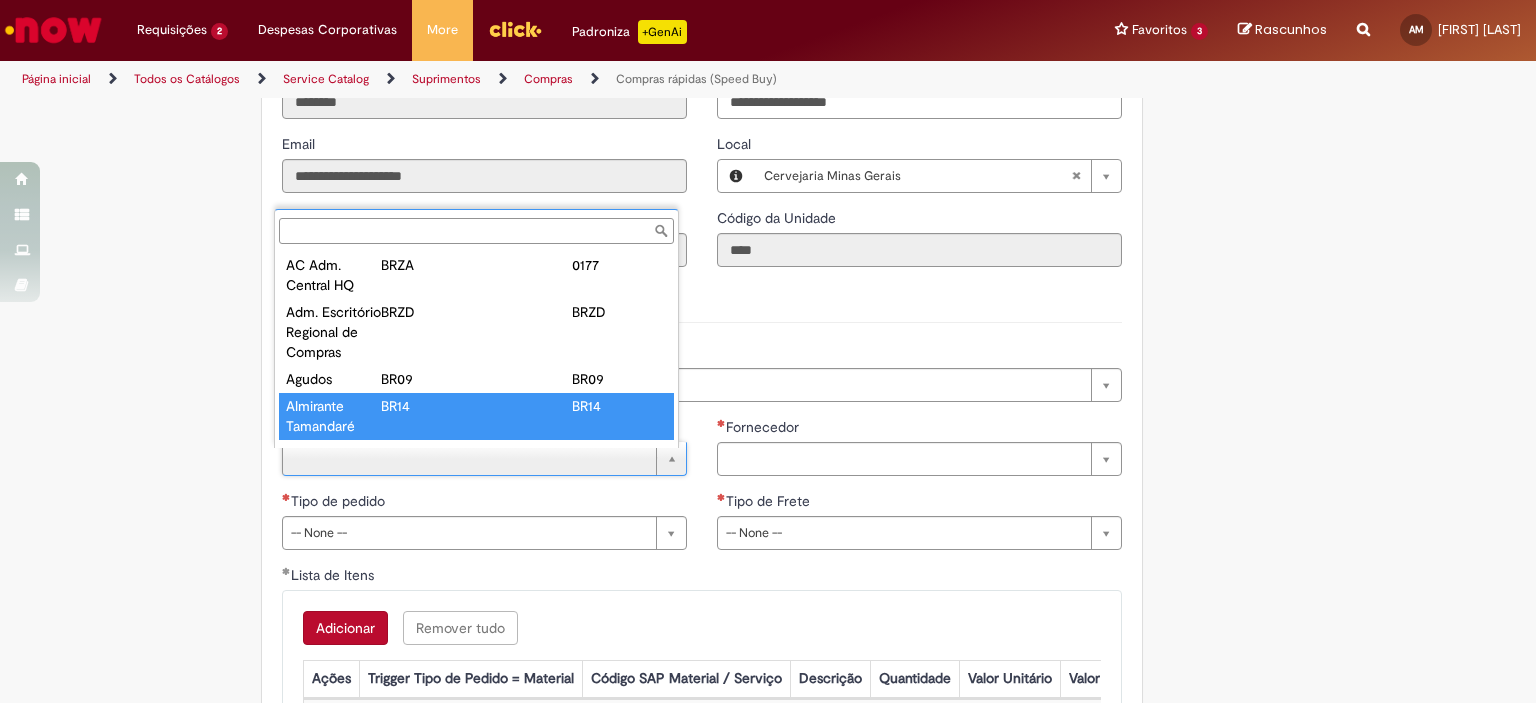 scroll, scrollTop: 8, scrollLeft: 0, axis: vertical 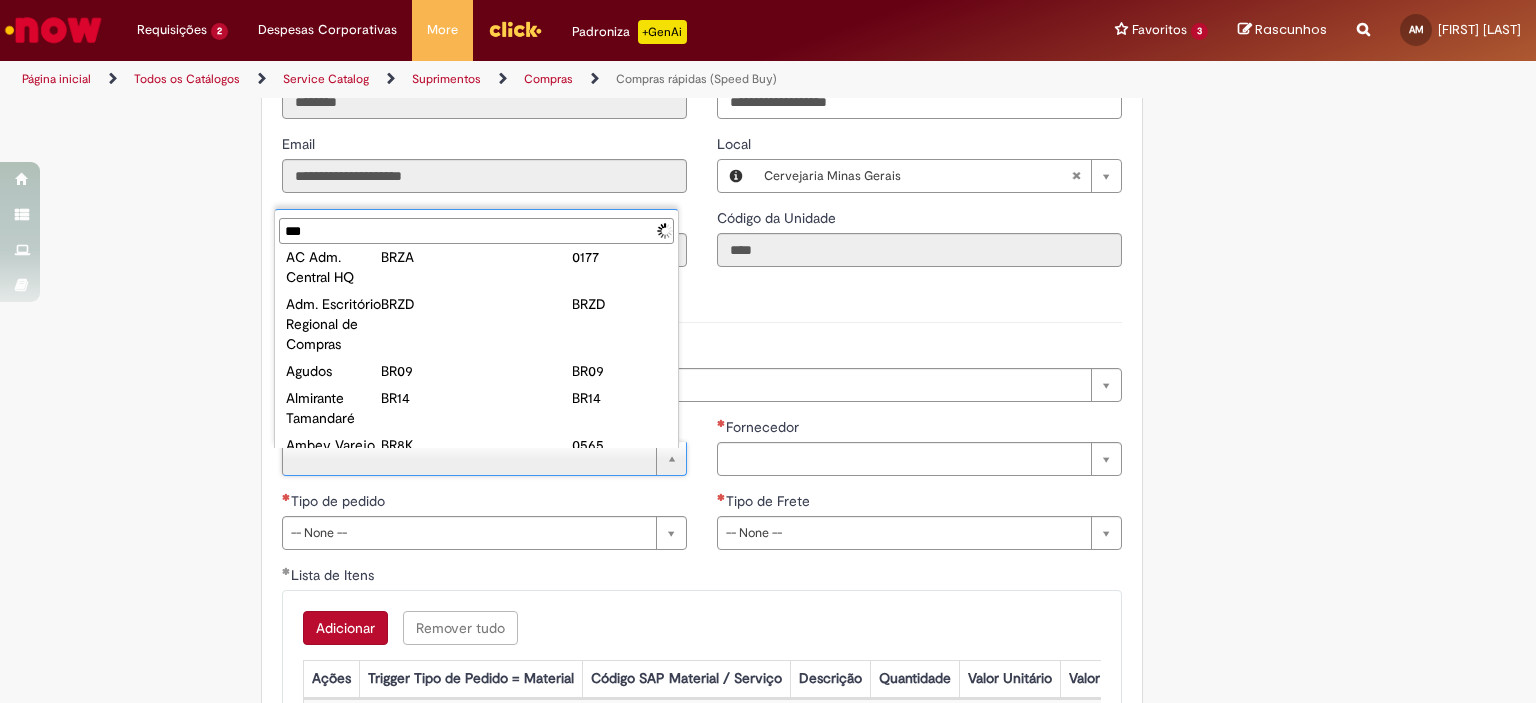 type on "****" 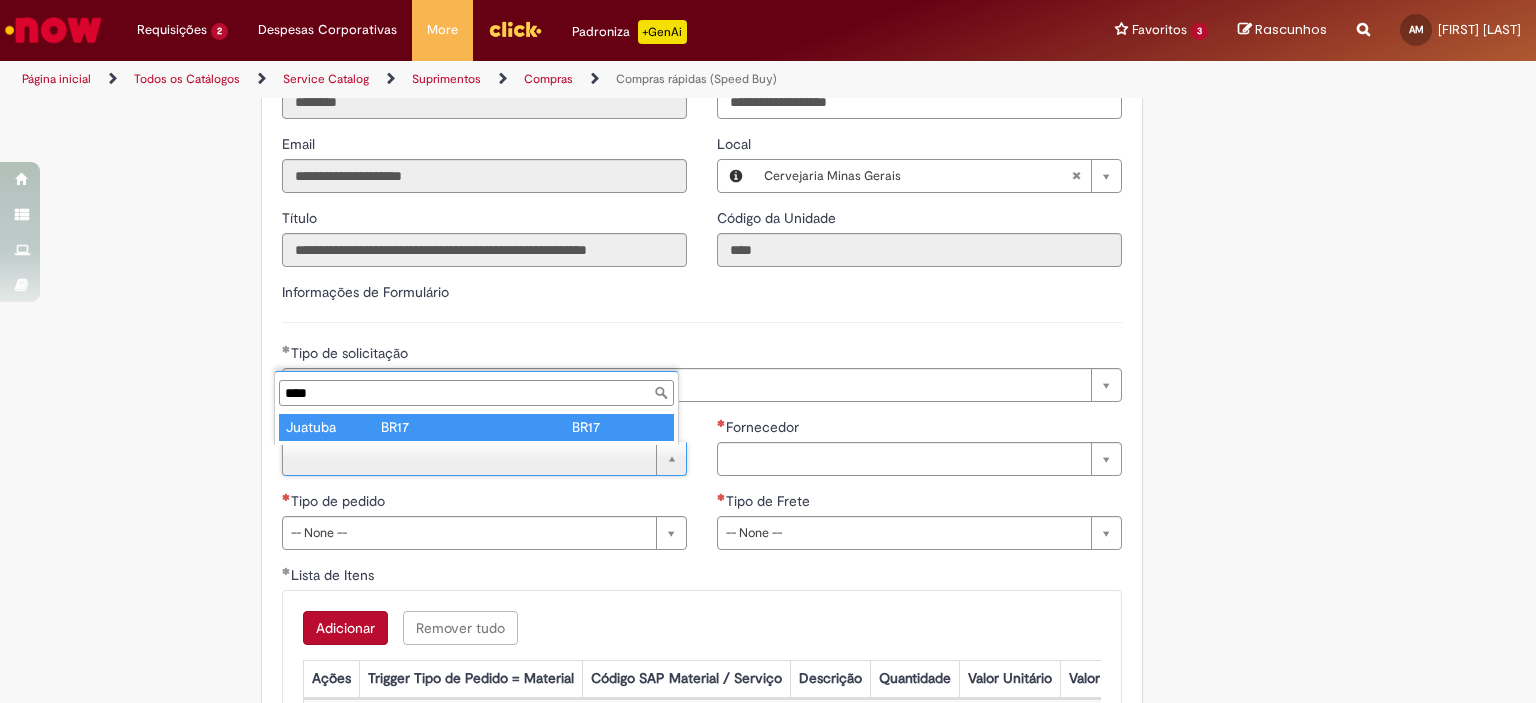 scroll, scrollTop: 0, scrollLeft: 0, axis: both 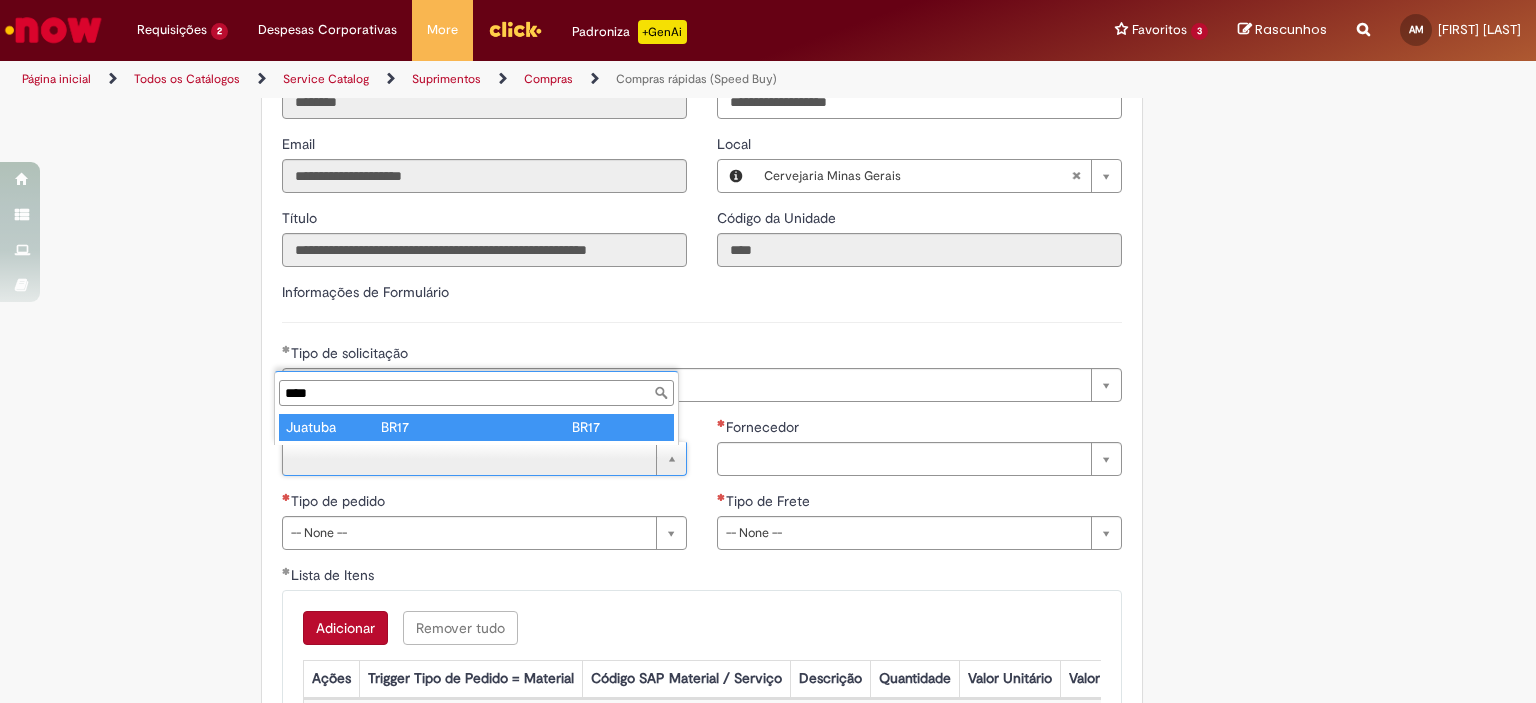 type on "*******" 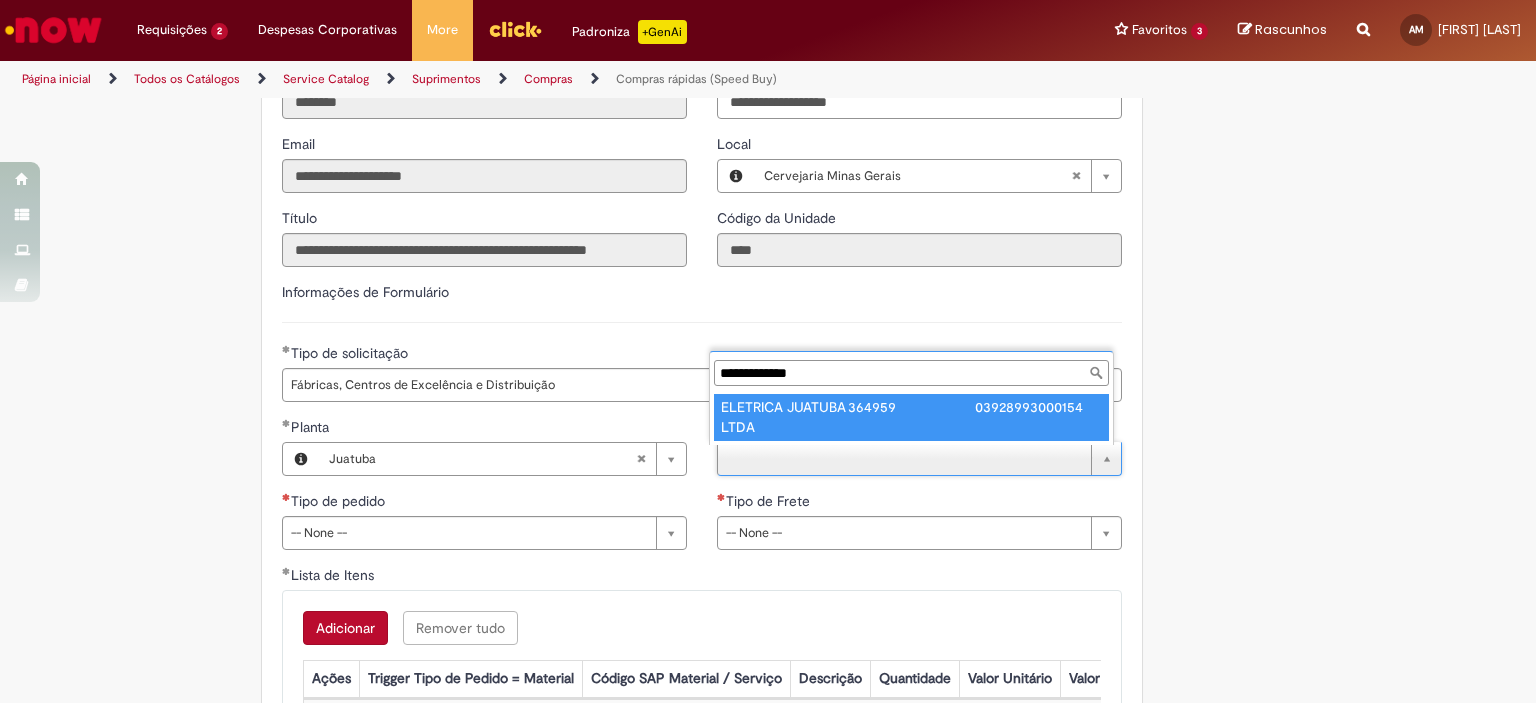 type on "**********" 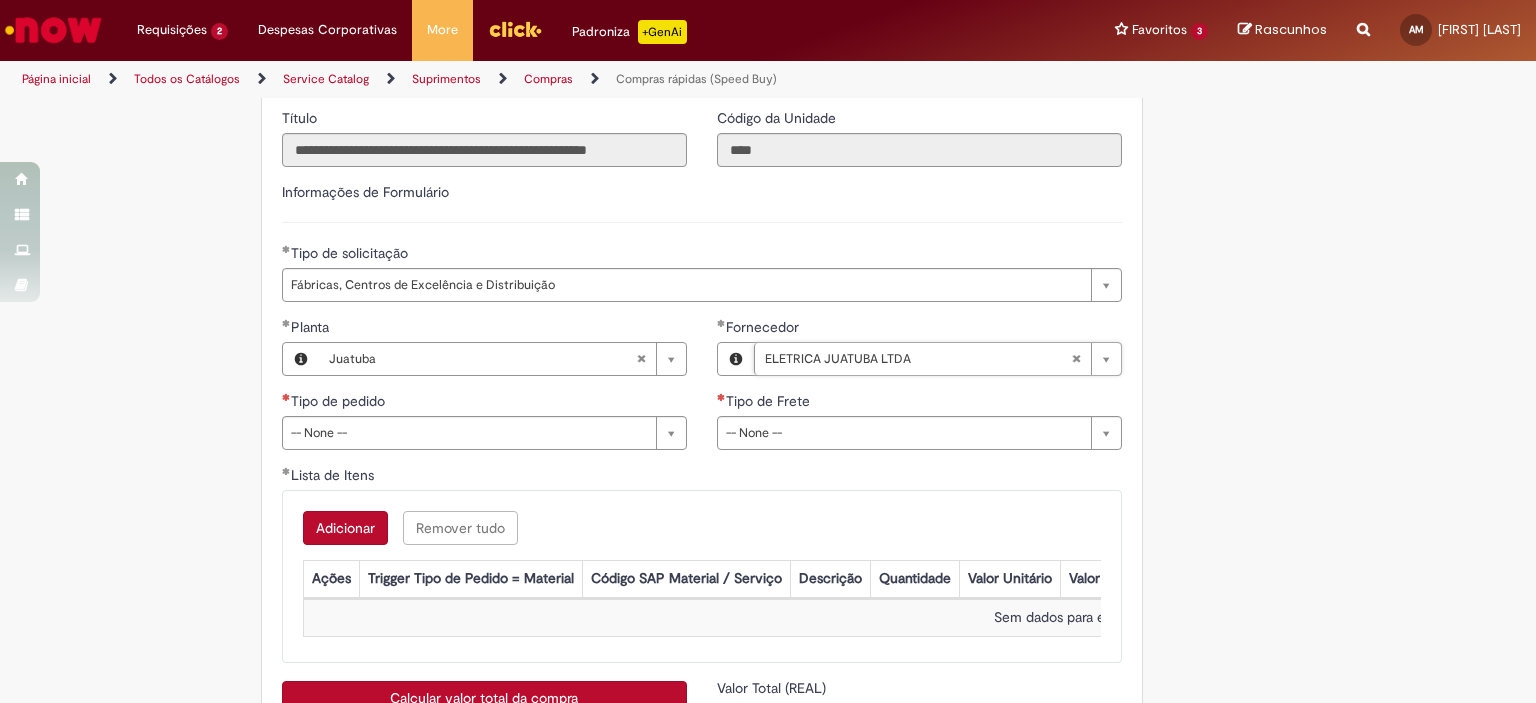 scroll, scrollTop: 2900, scrollLeft: 0, axis: vertical 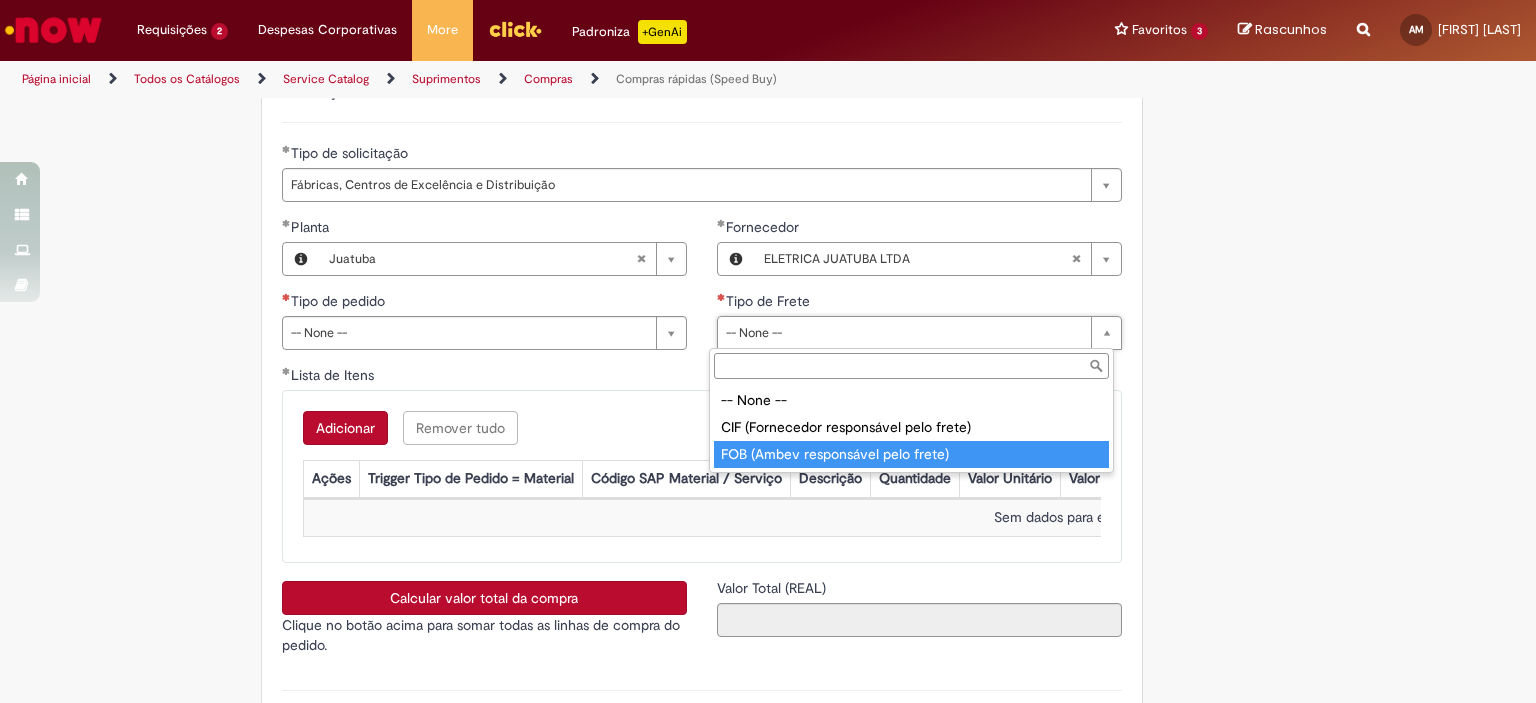 type on "**********" 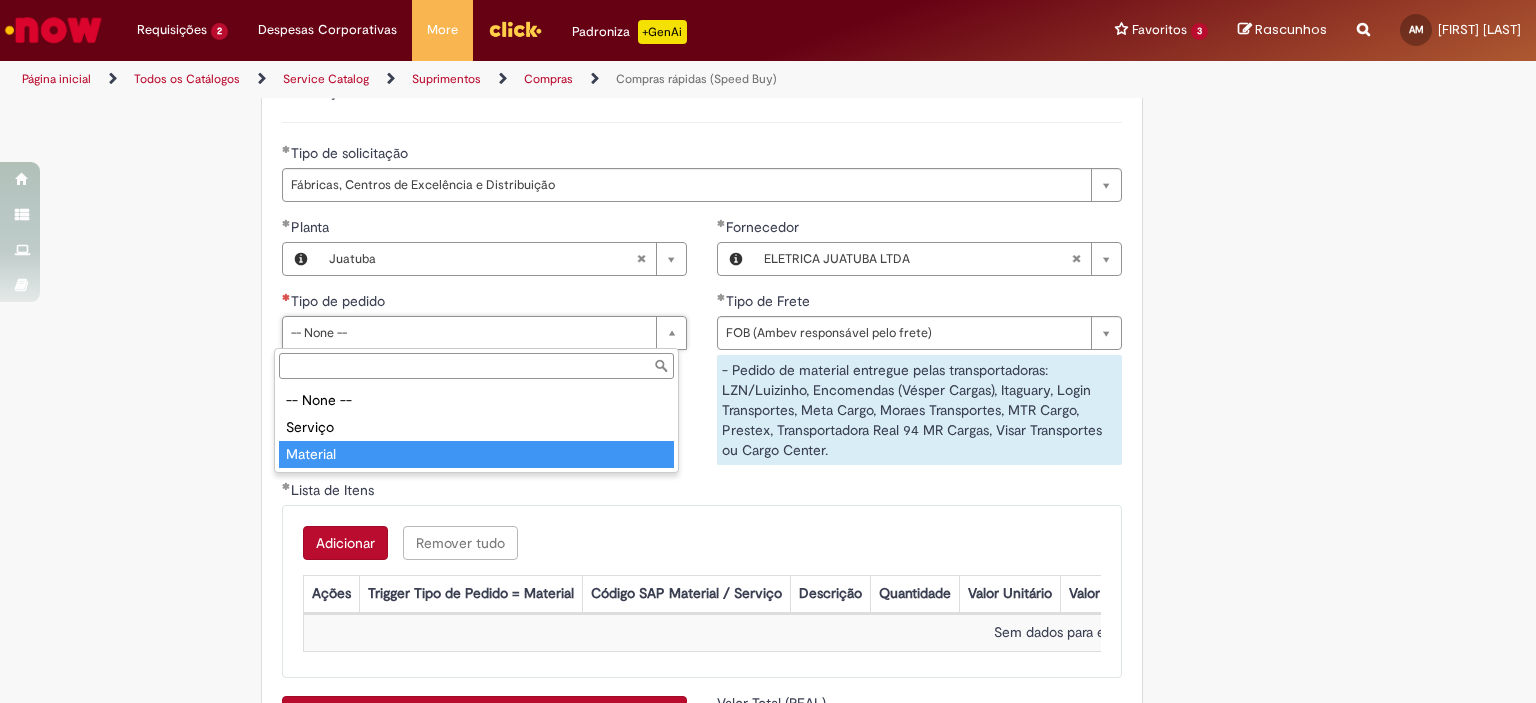 type on "********" 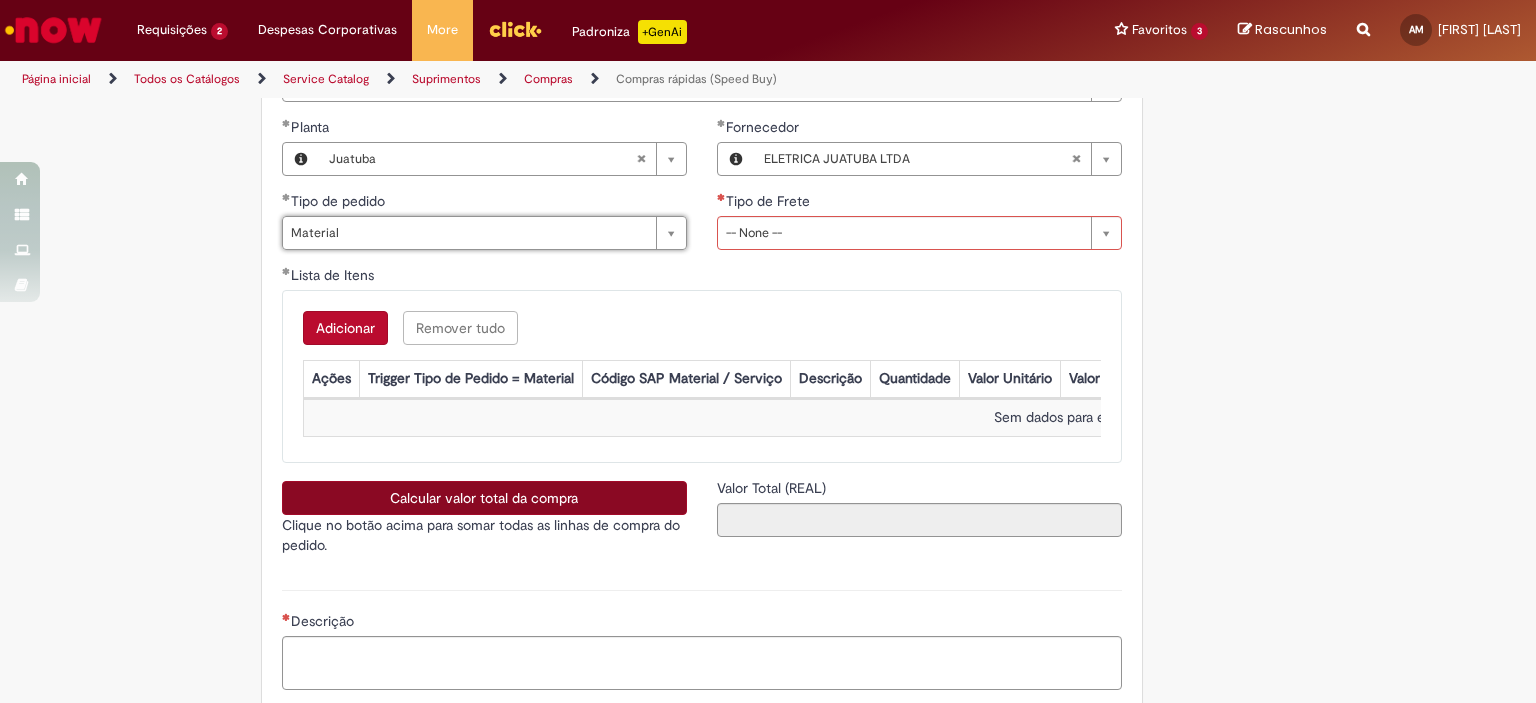 scroll, scrollTop: 3100, scrollLeft: 0, axis: vertical 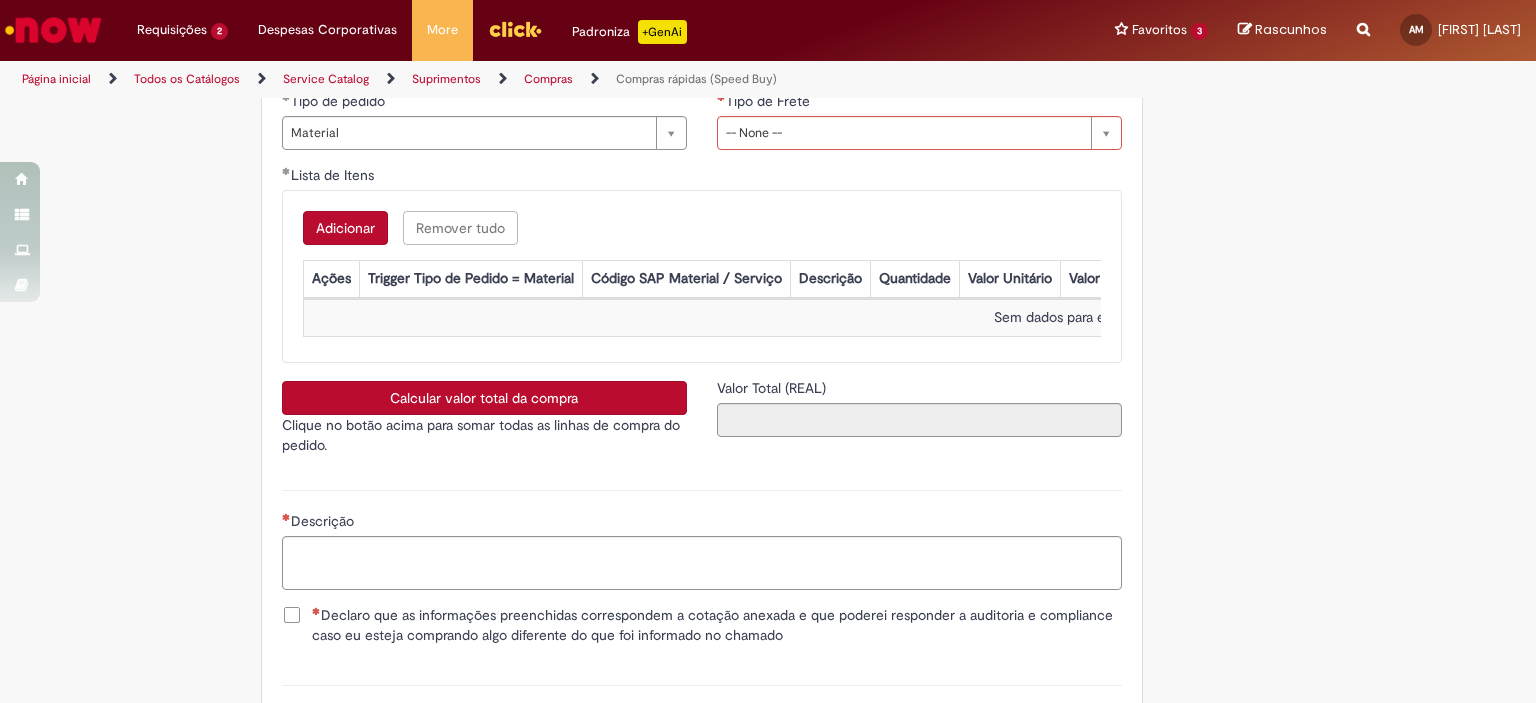 click on "Adicionar" at bounding box center [345, 228] 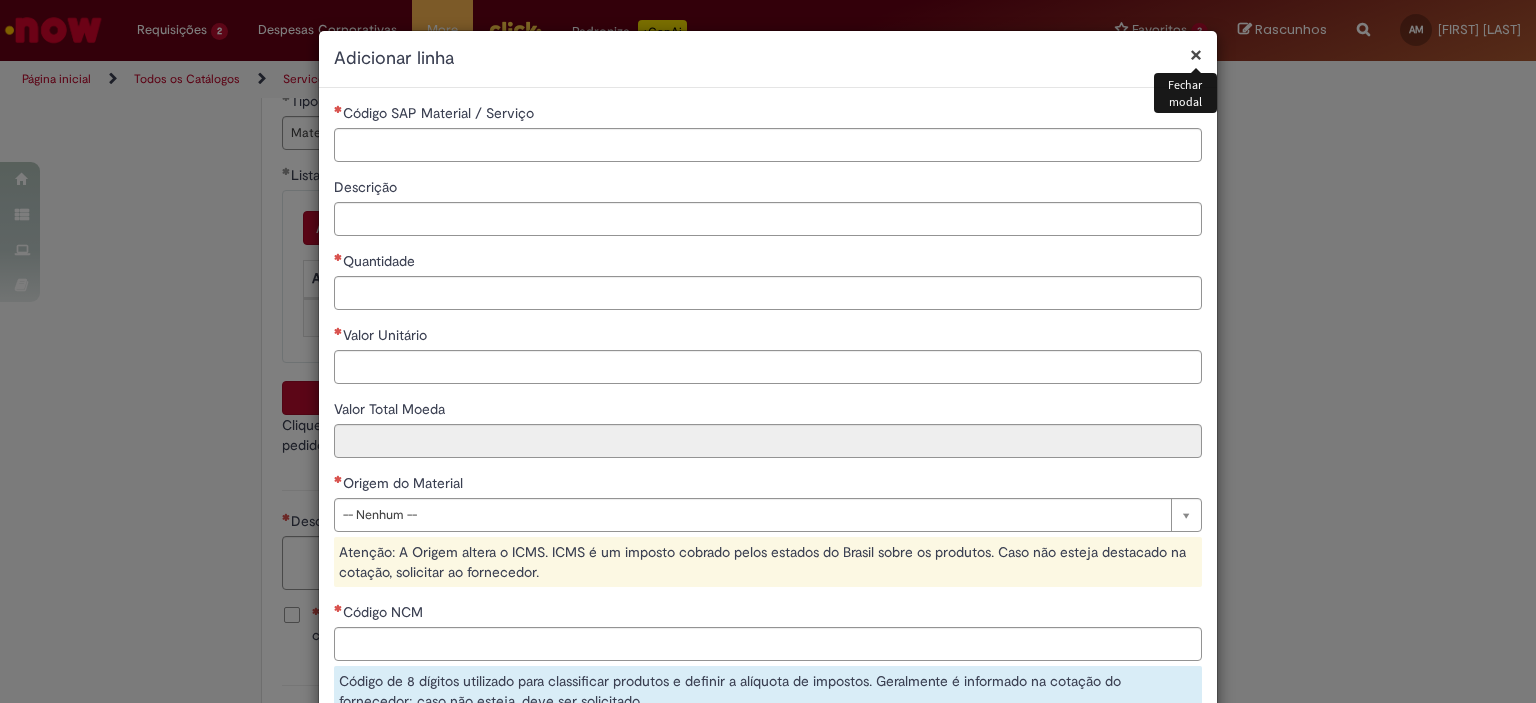 type 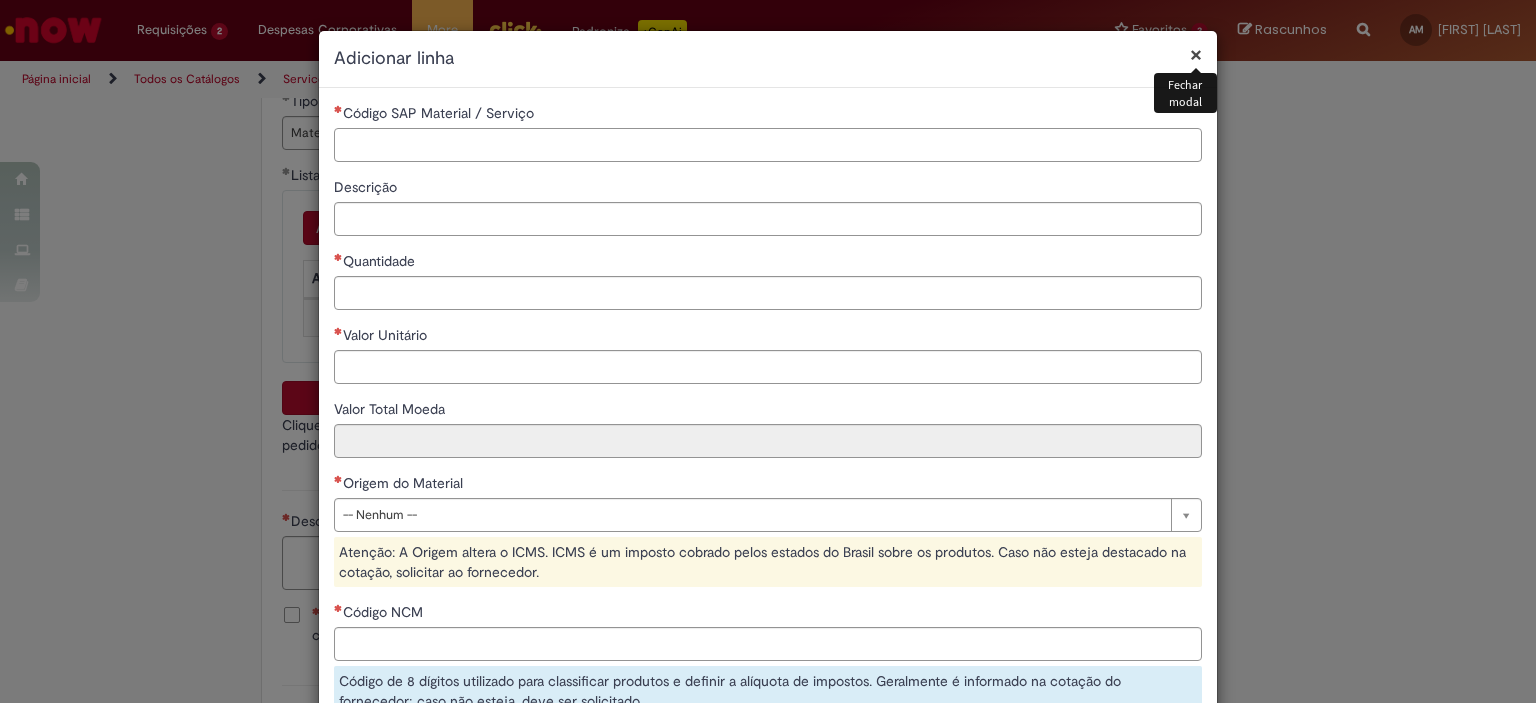 click on "Código SAP Material / Serviço" at bounding box center (768, 145) 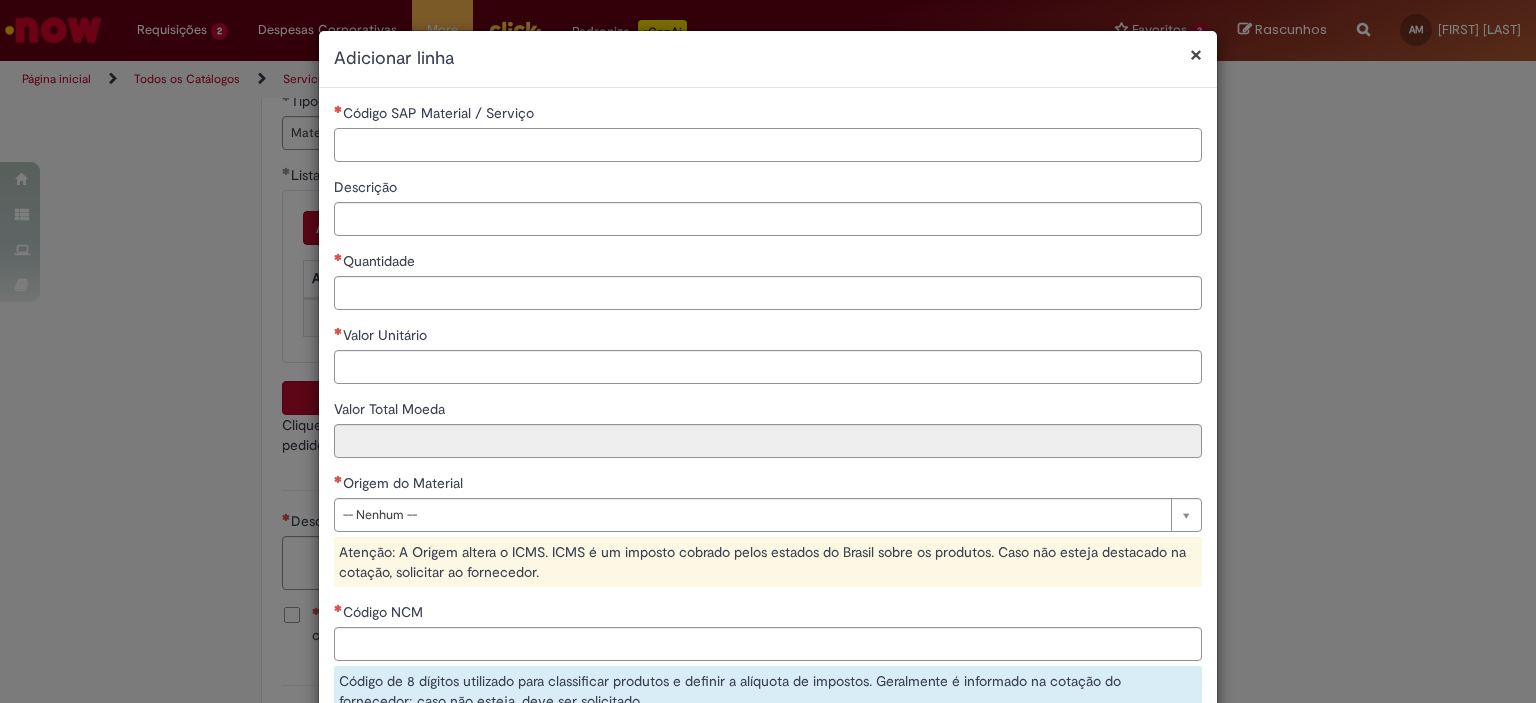 paste on "********" 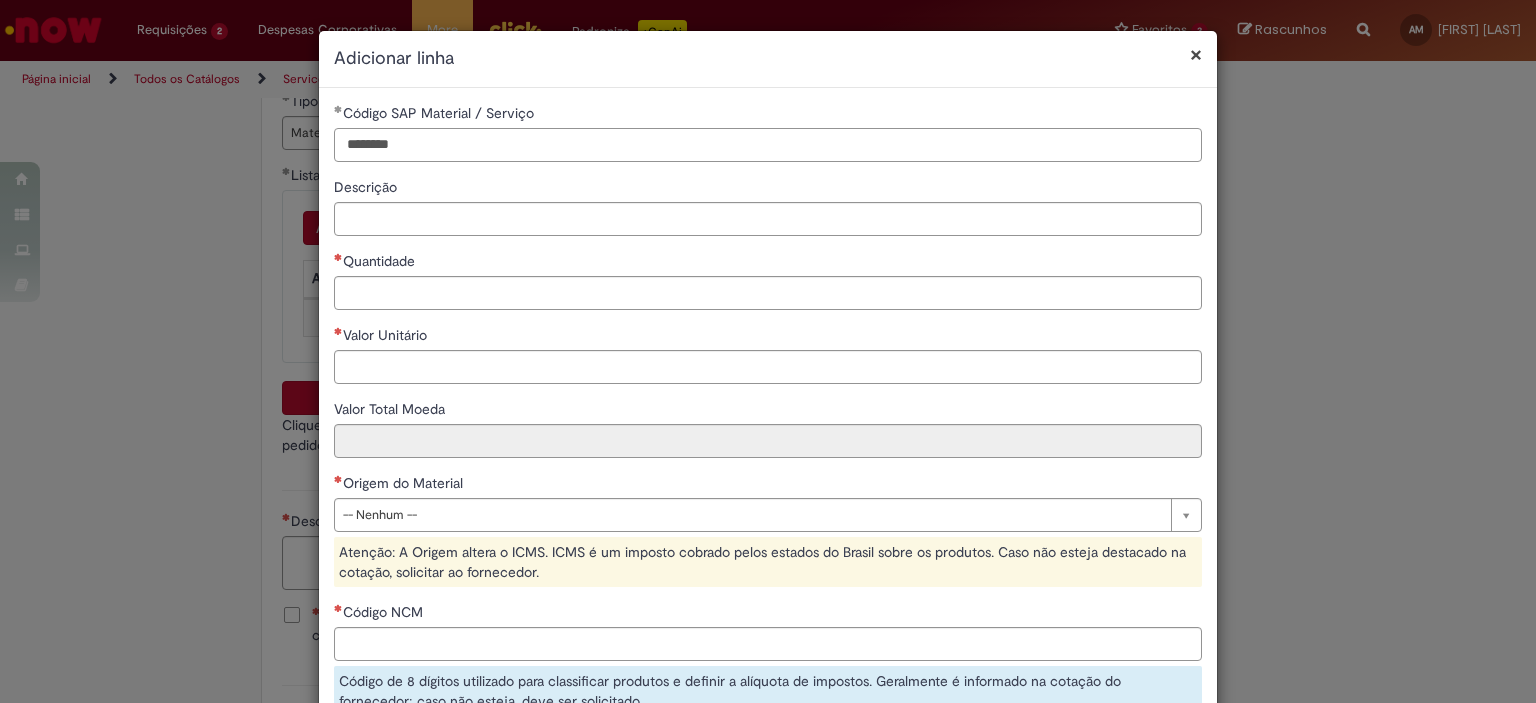 type on "********" 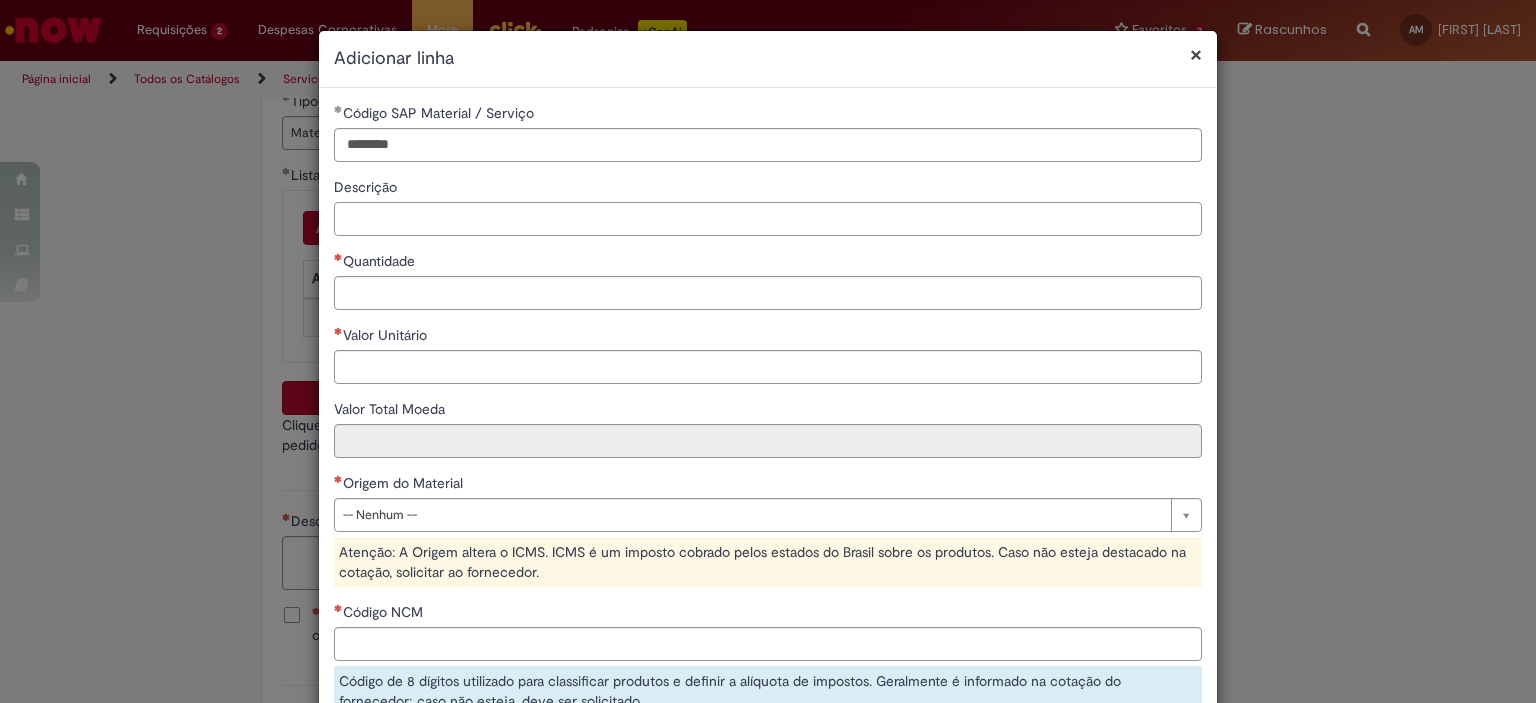 click on "Descrição" at bounding box center [768, 219] 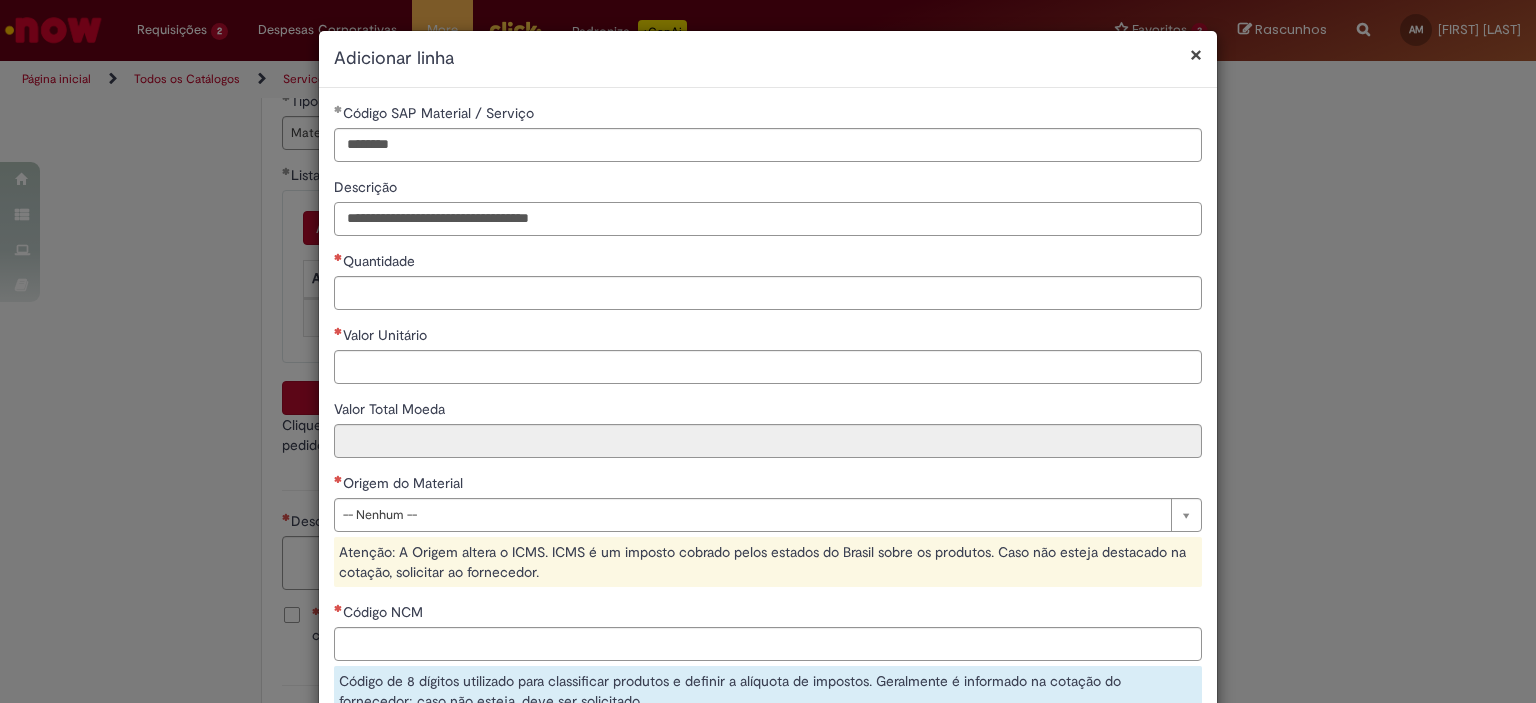 type on "**********" 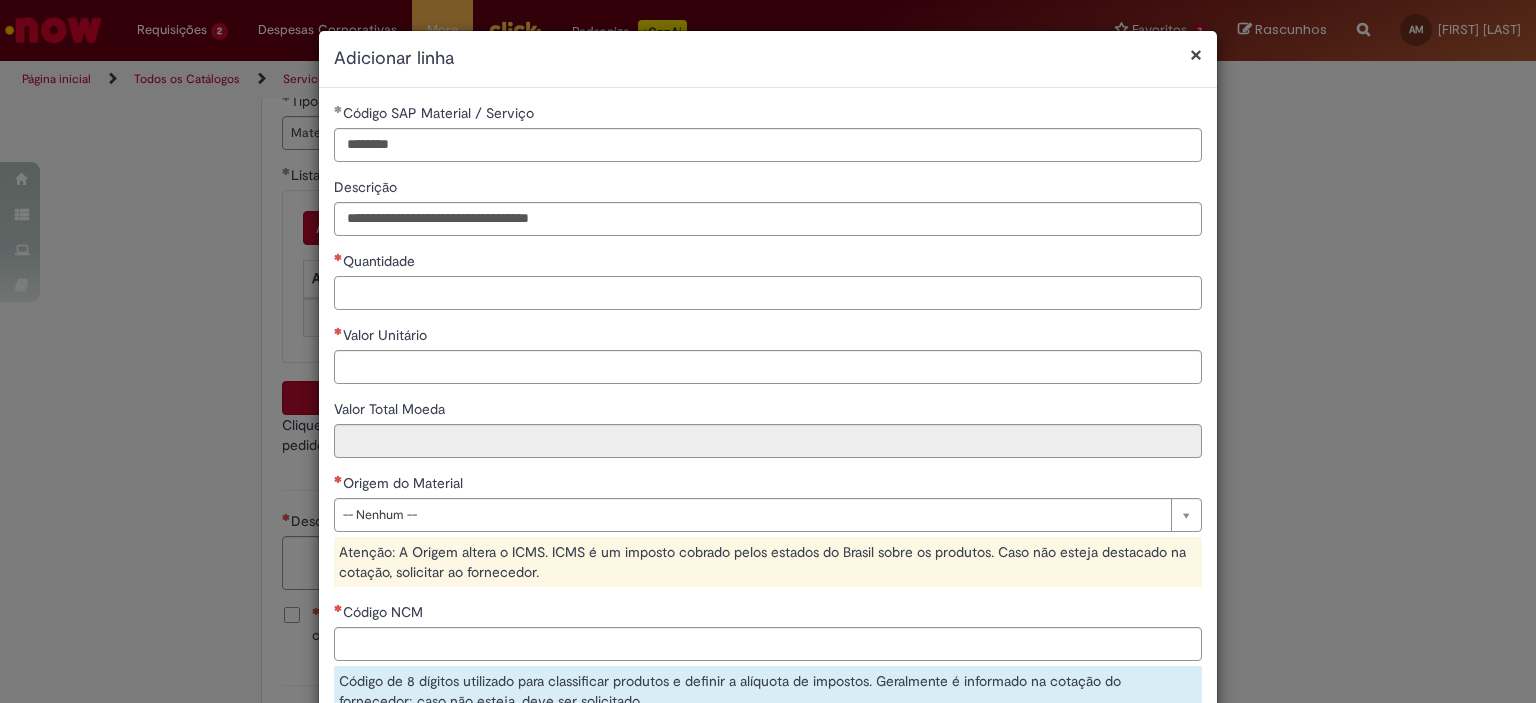 click on "Quantidade" at bounding box center [768, 293] 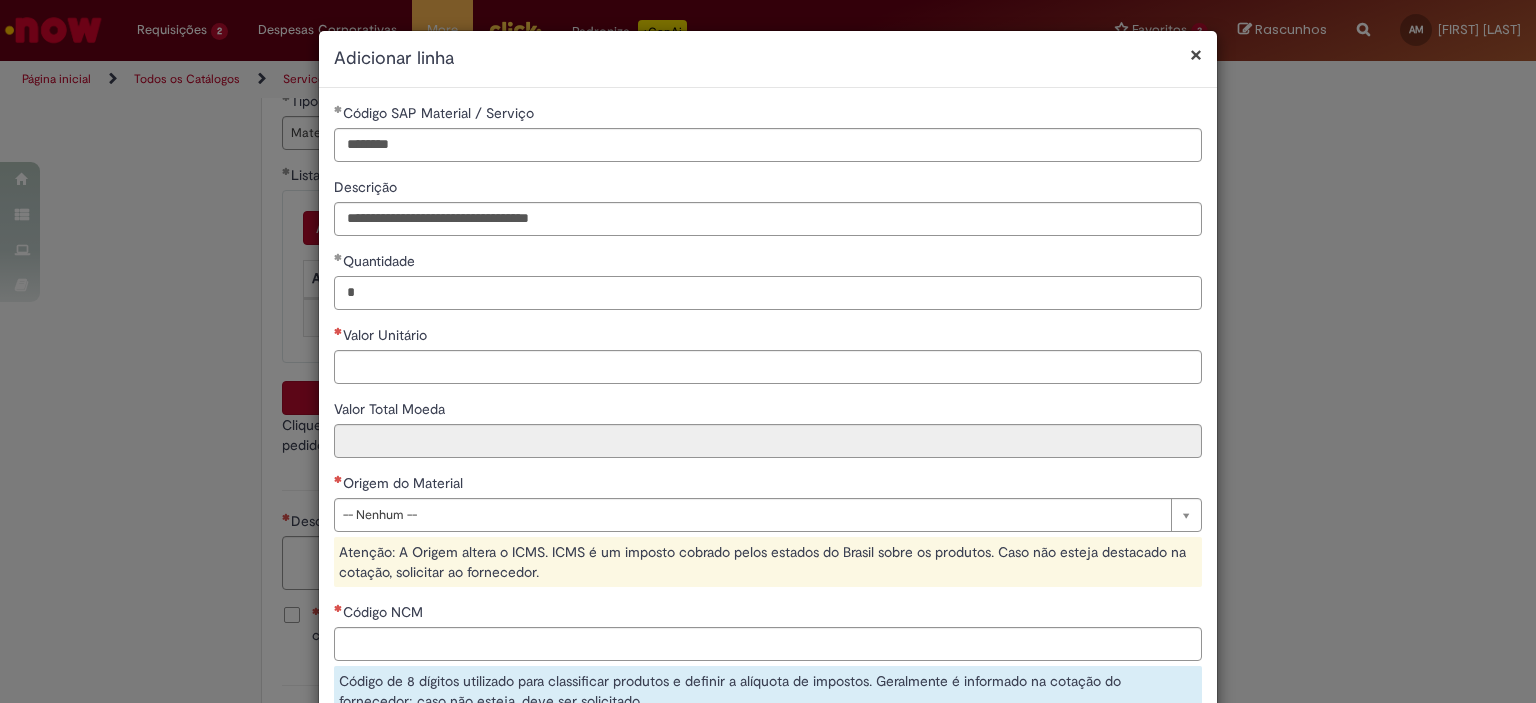type on "*" 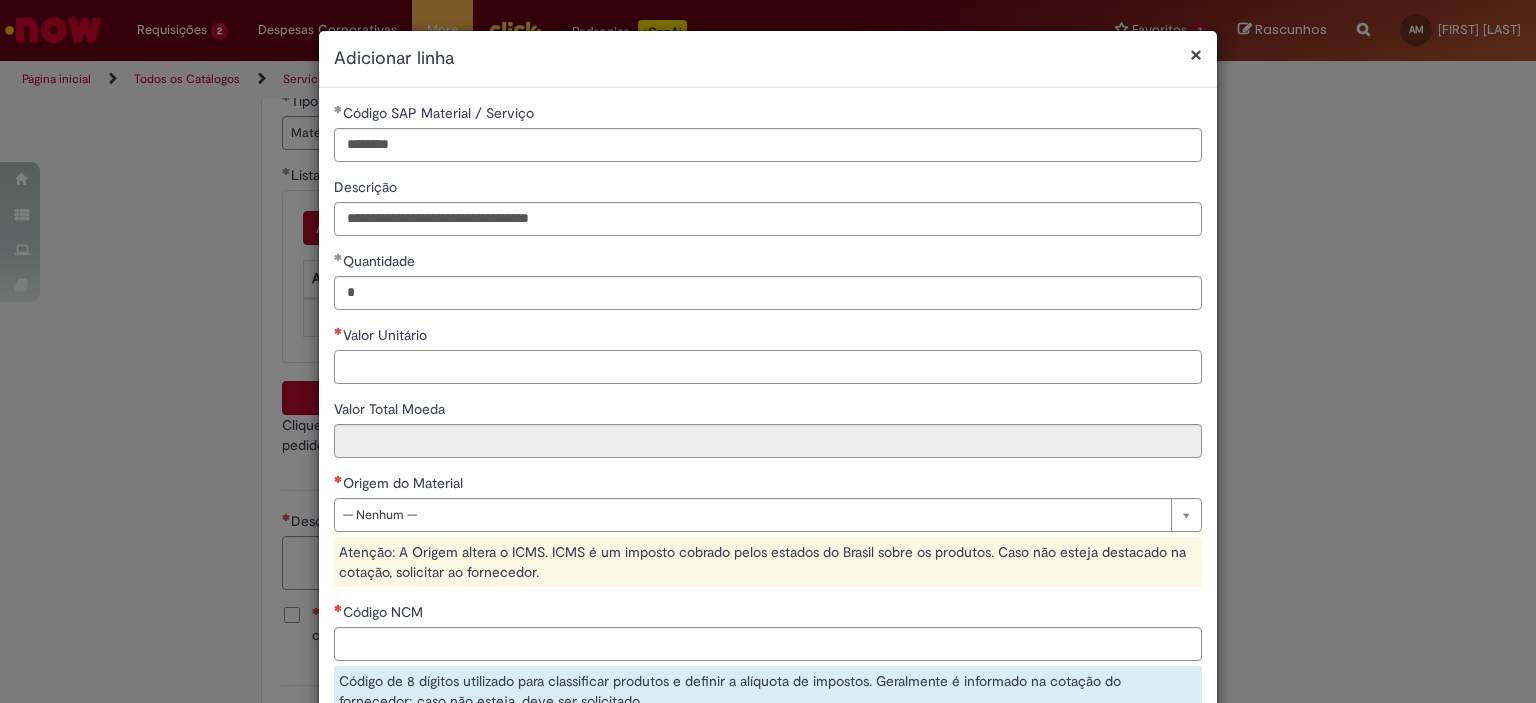 click on "Valor Unitário" at bounding box center [768, 367] 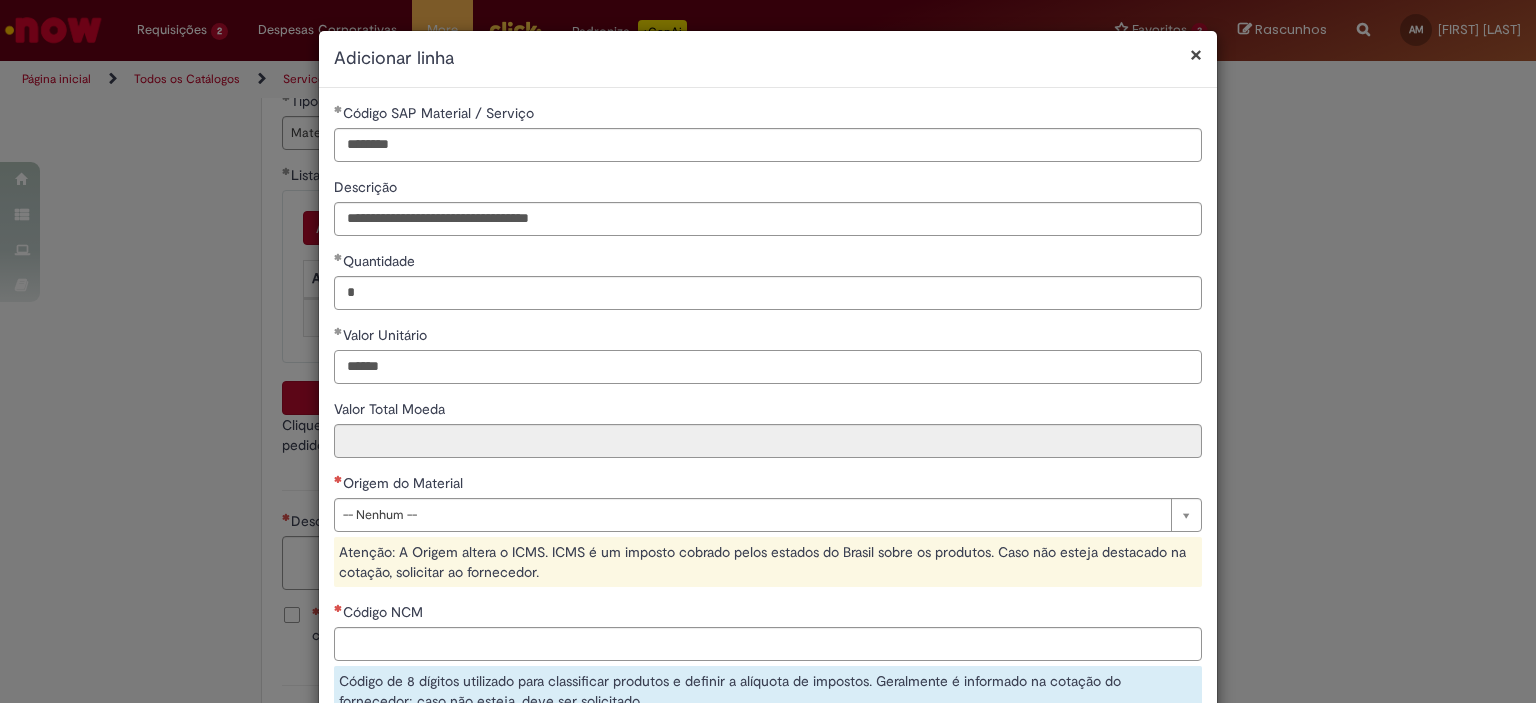 type on "******" 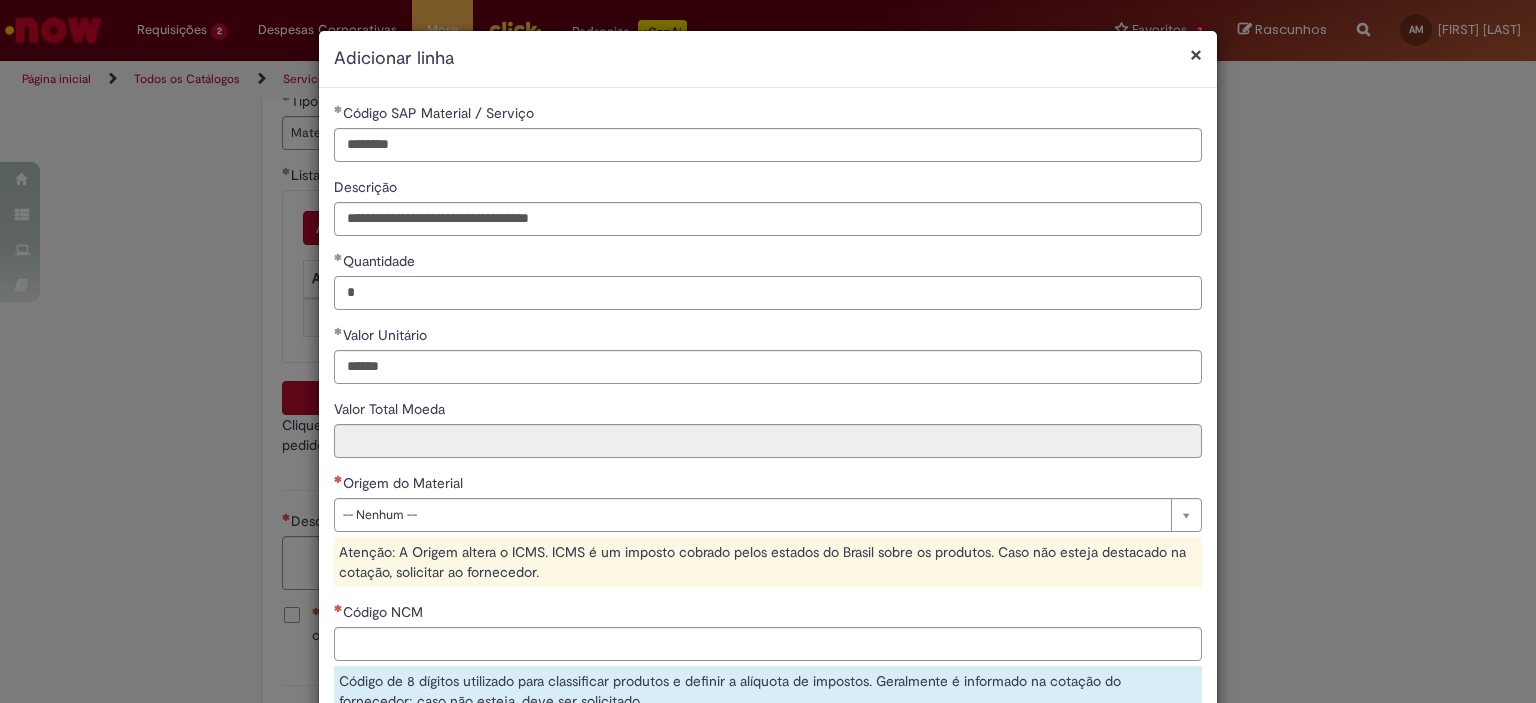 type on "******" 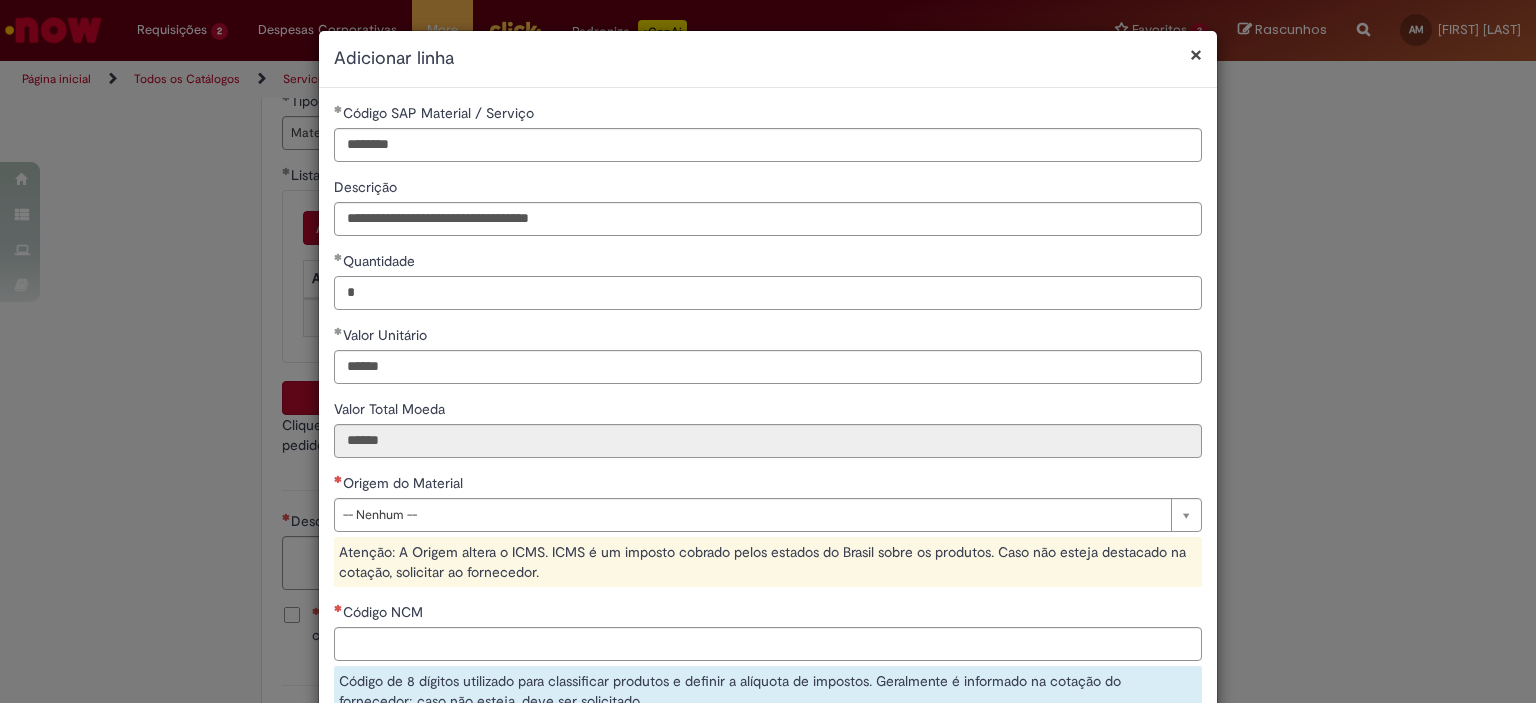 click on "*" at bounding box center (768, 293) 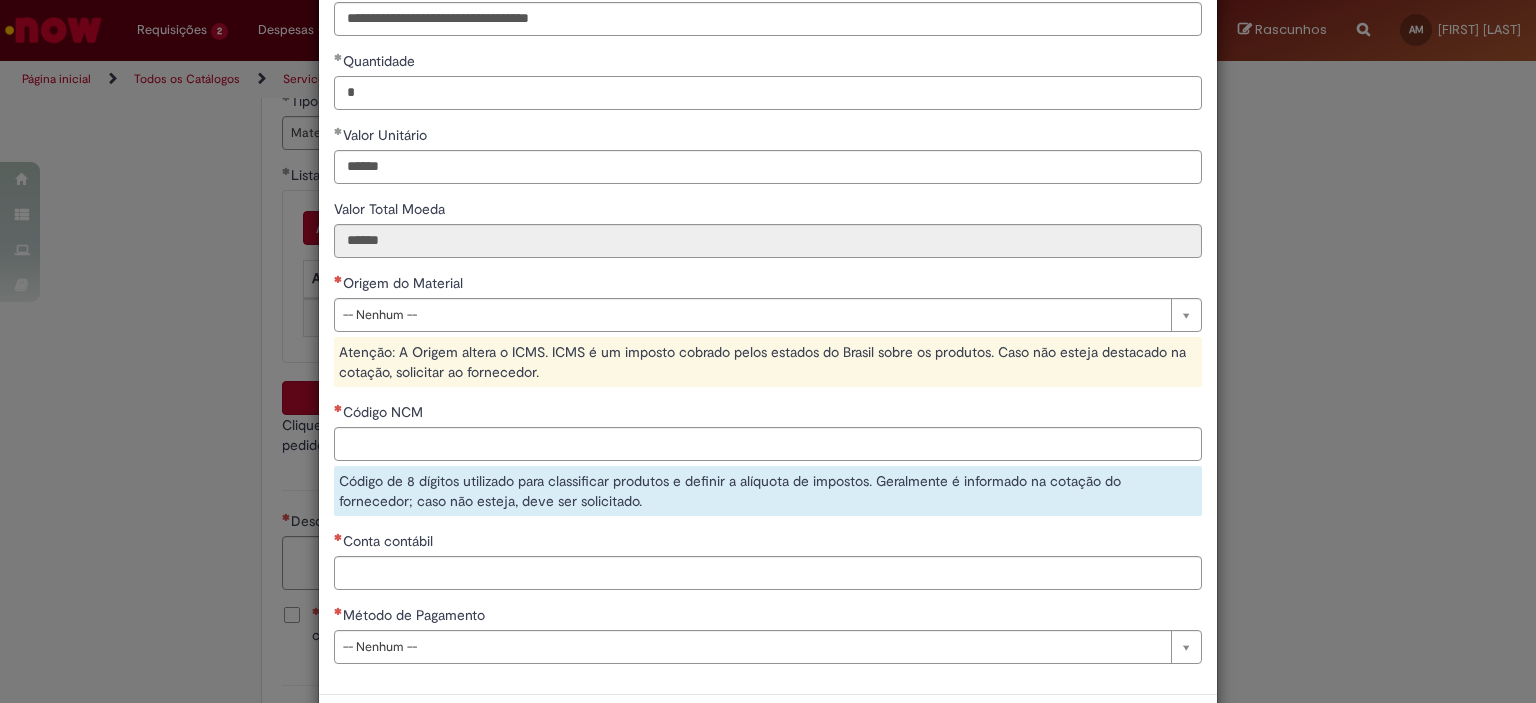 scroll, scrollTop: 285, scrollLeft: 0, axis: vertical 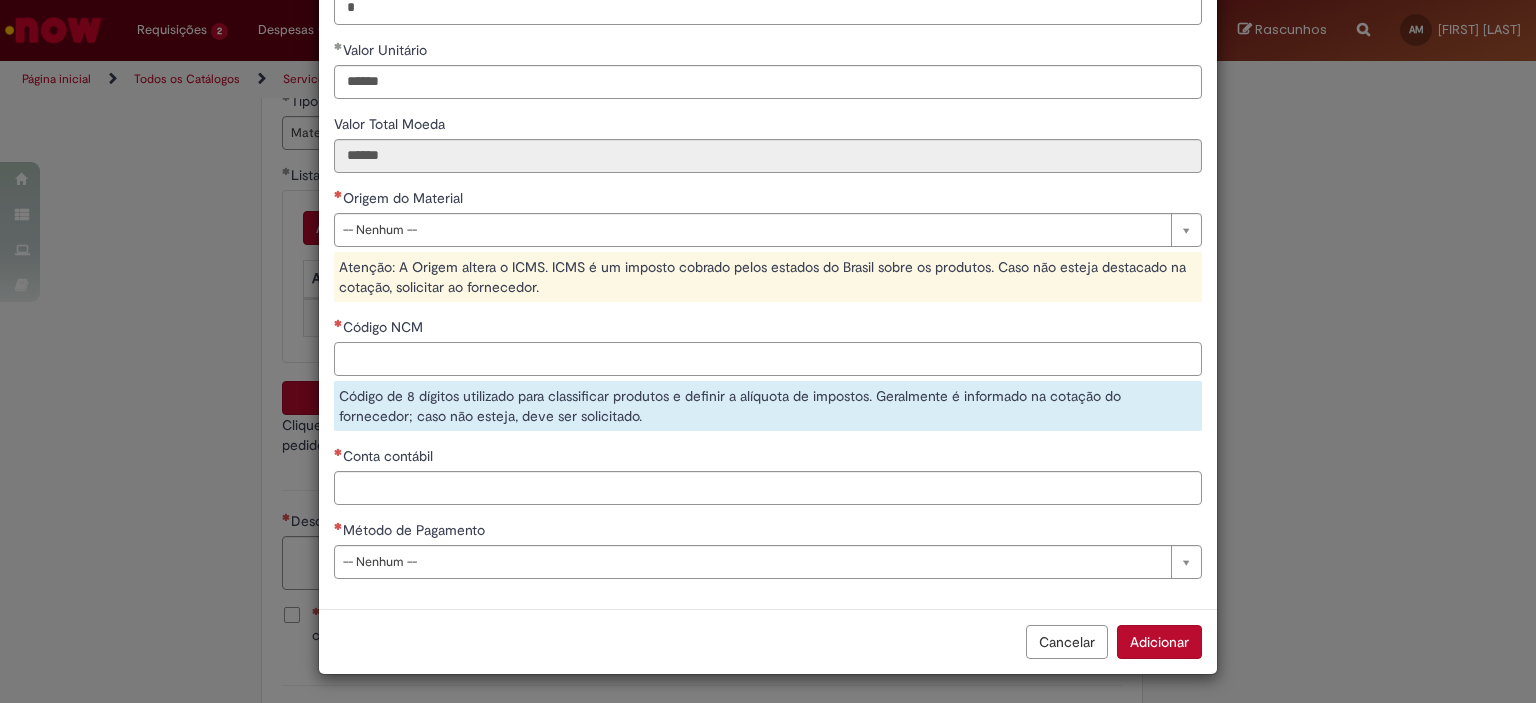 click on "Código NCM" at bounding box center (768, 359) 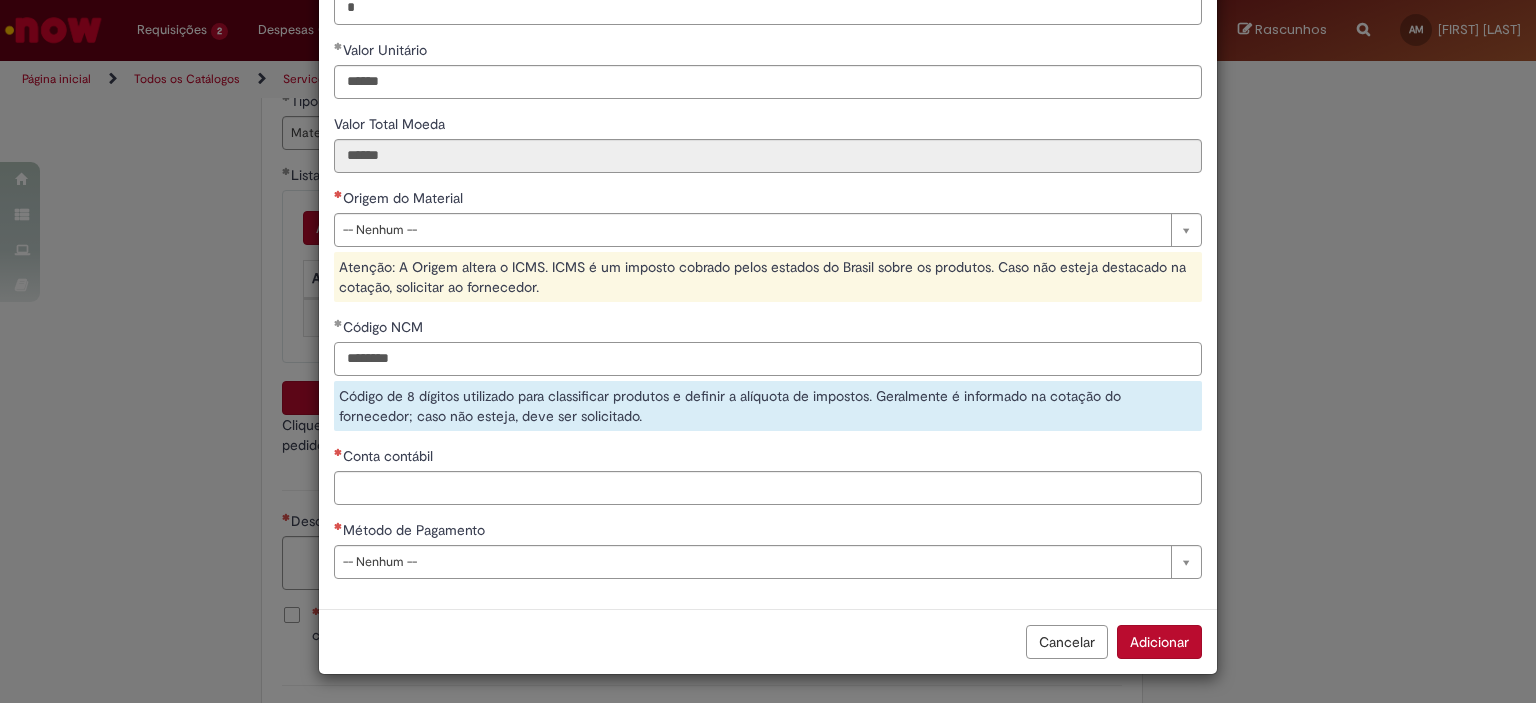 type on "********" 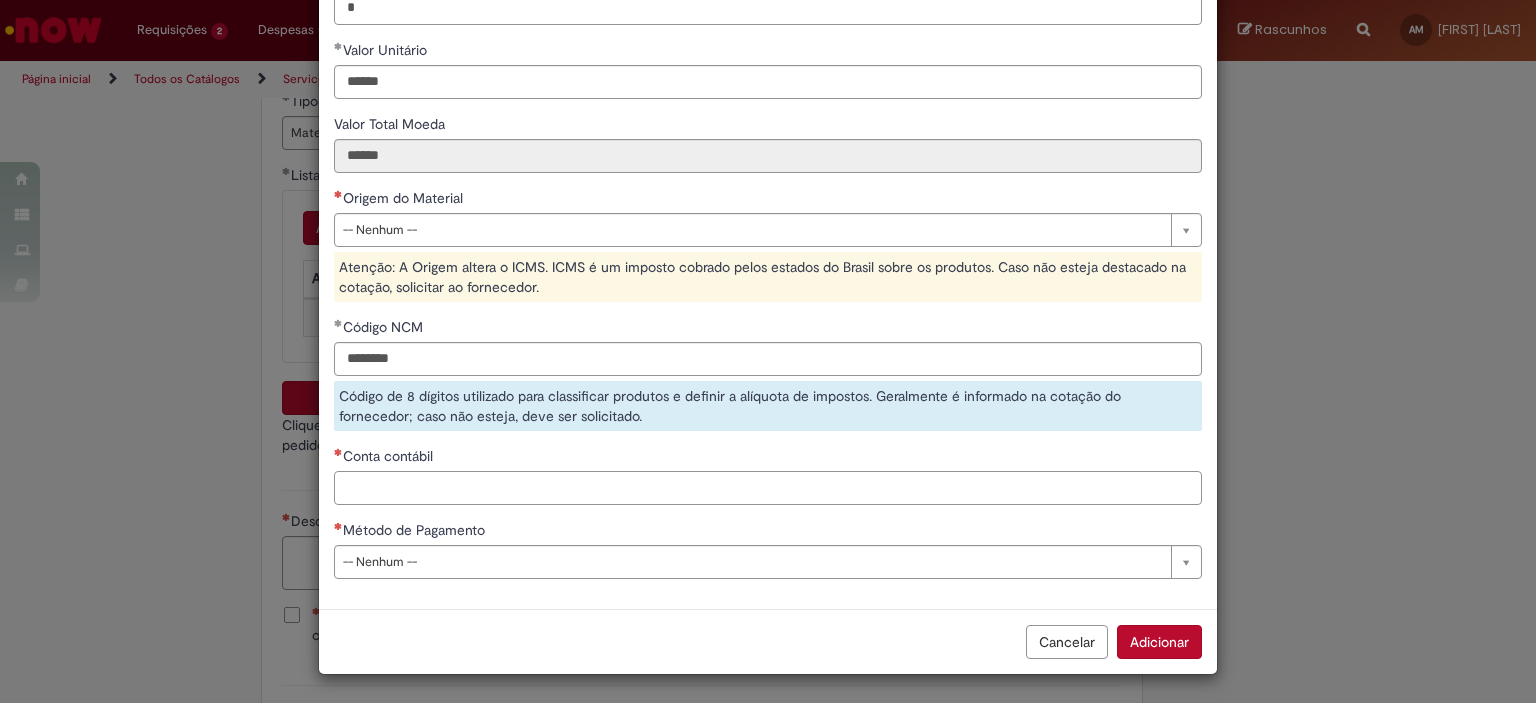 click on "Conta contábil" at bounding box center [768, 488] 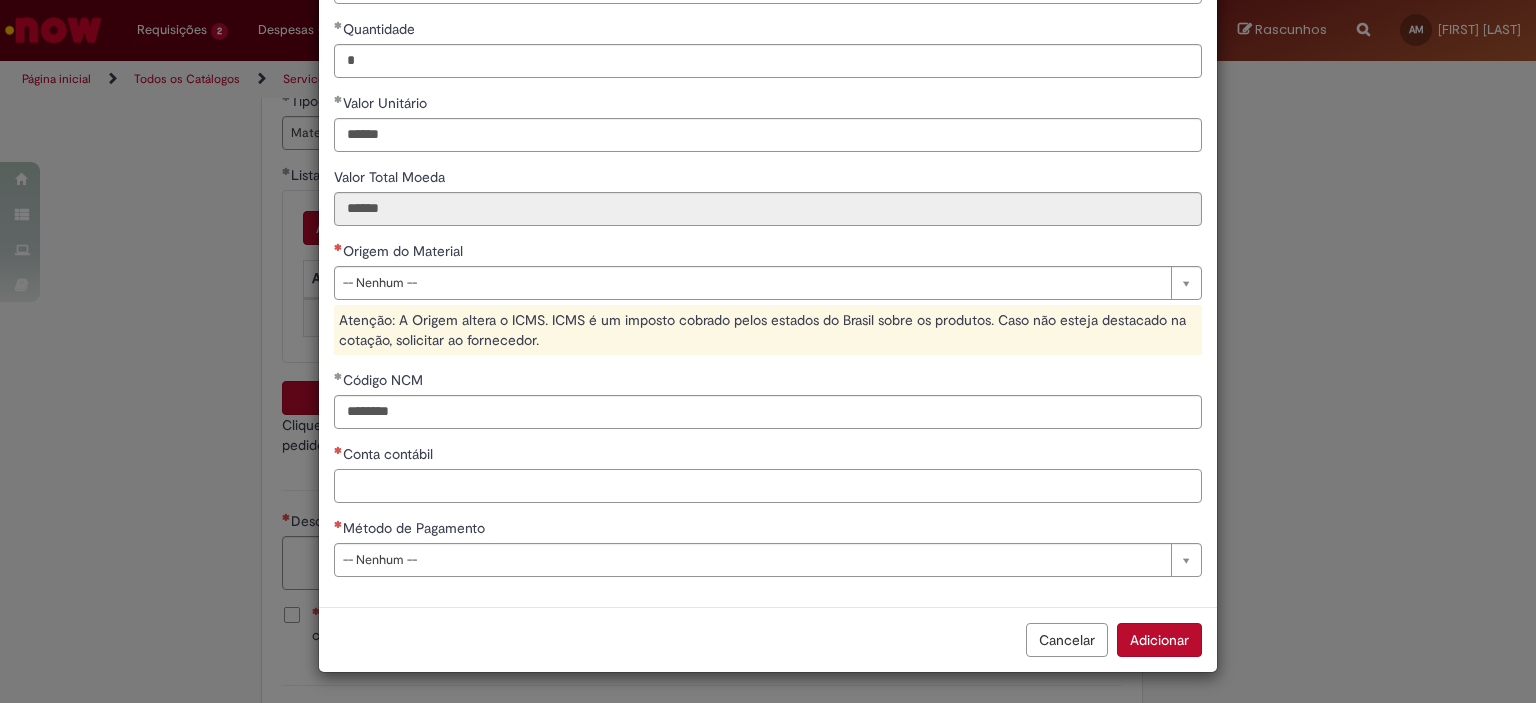 scroll, scrollTop: 230, scrollLeft: 0, axis: vertical 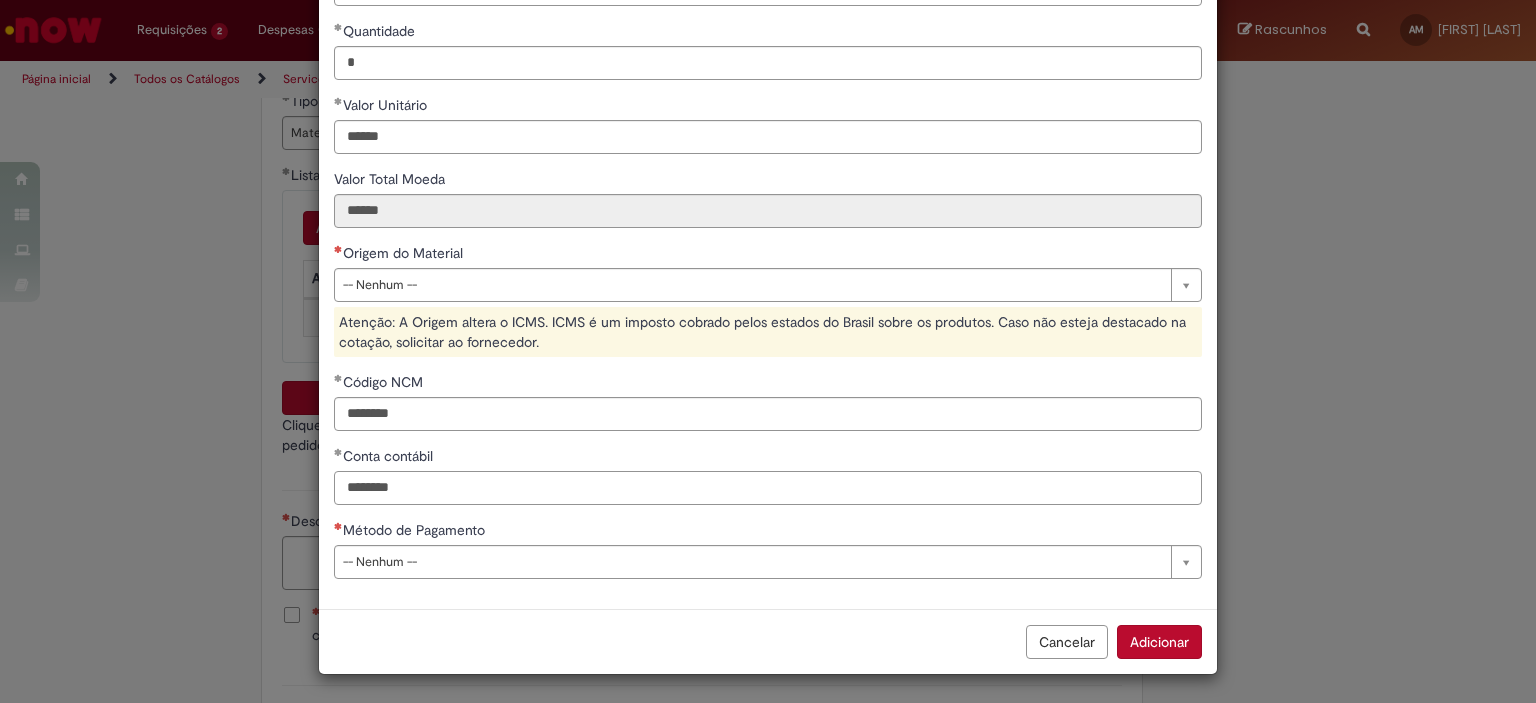 type on "********" 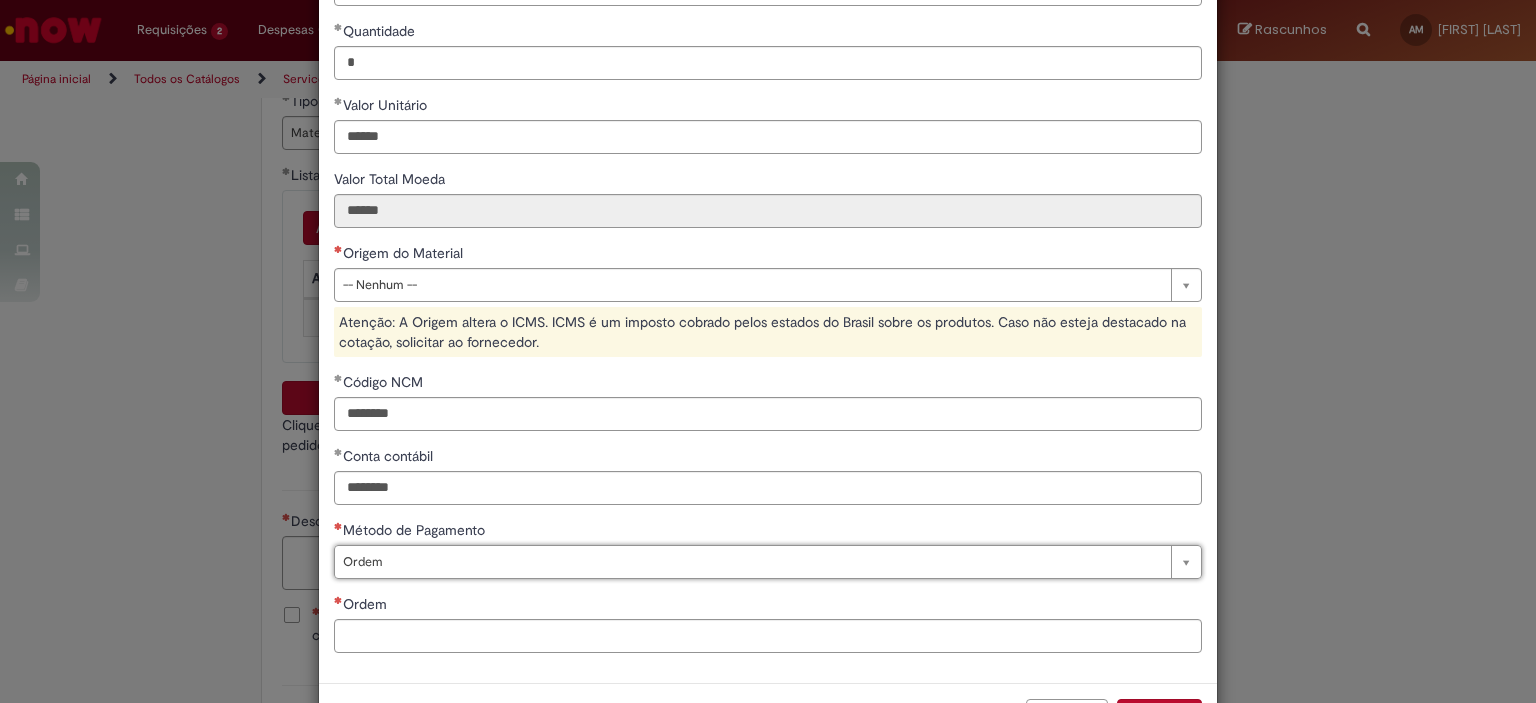 type on "*****" 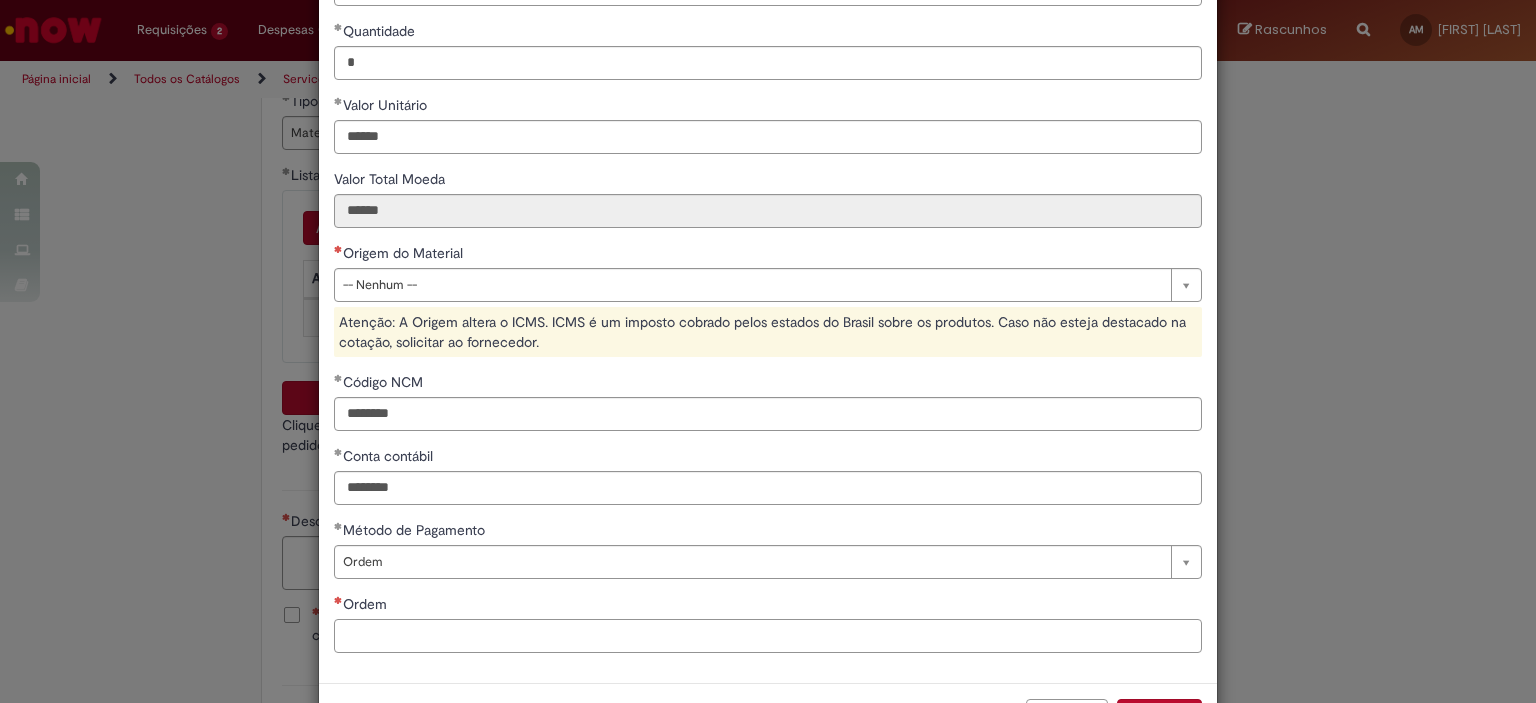 click on "Ordem" at bounding box center [768, 636] 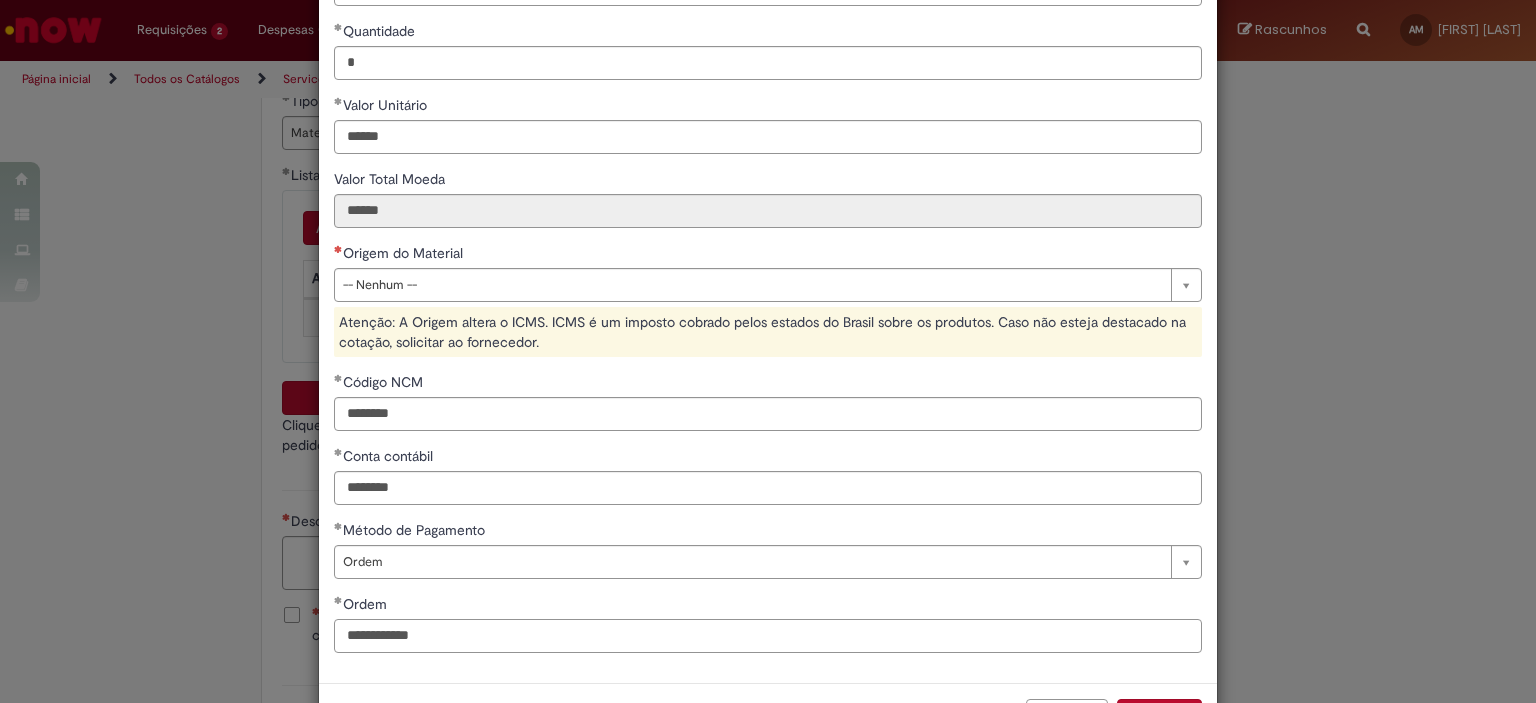type on "**********" 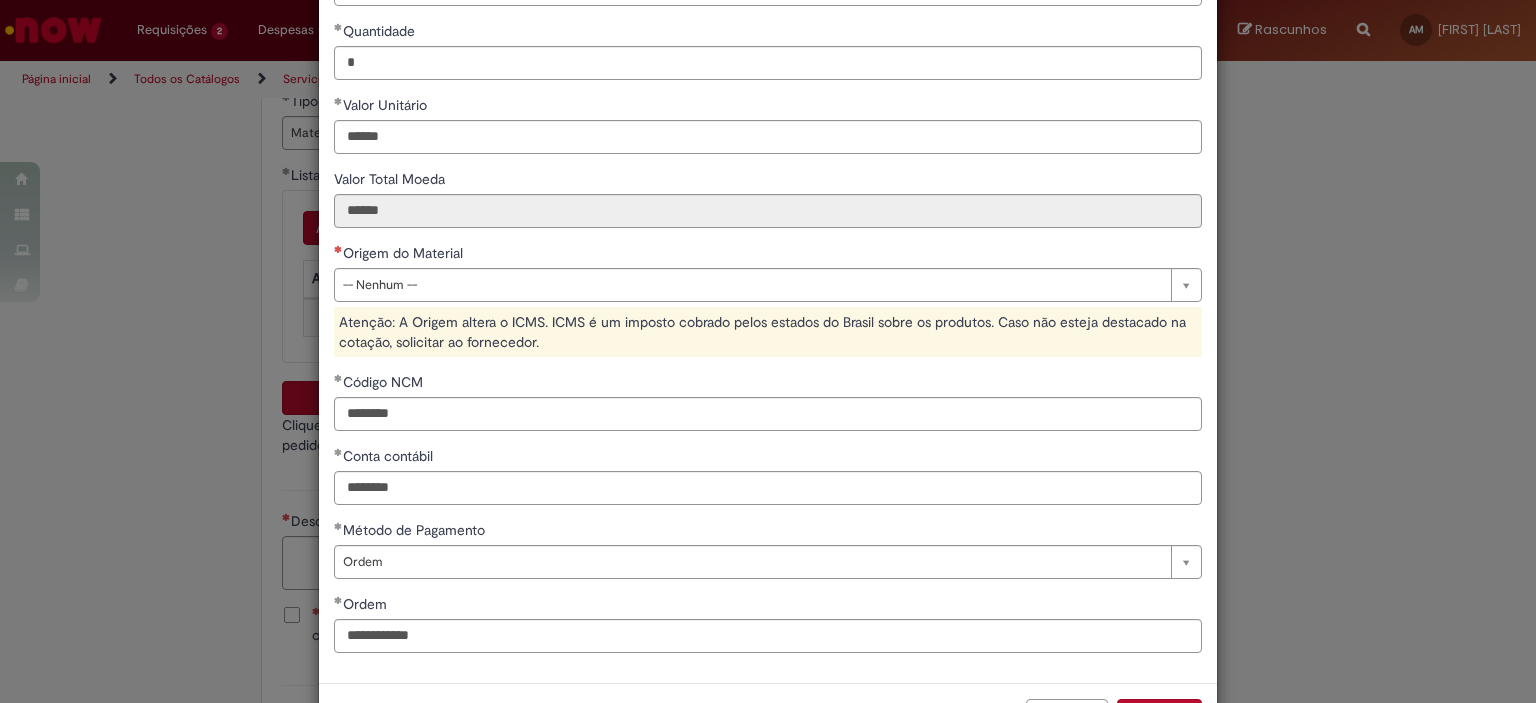 click on "**********" at bounding box center (768, 351) 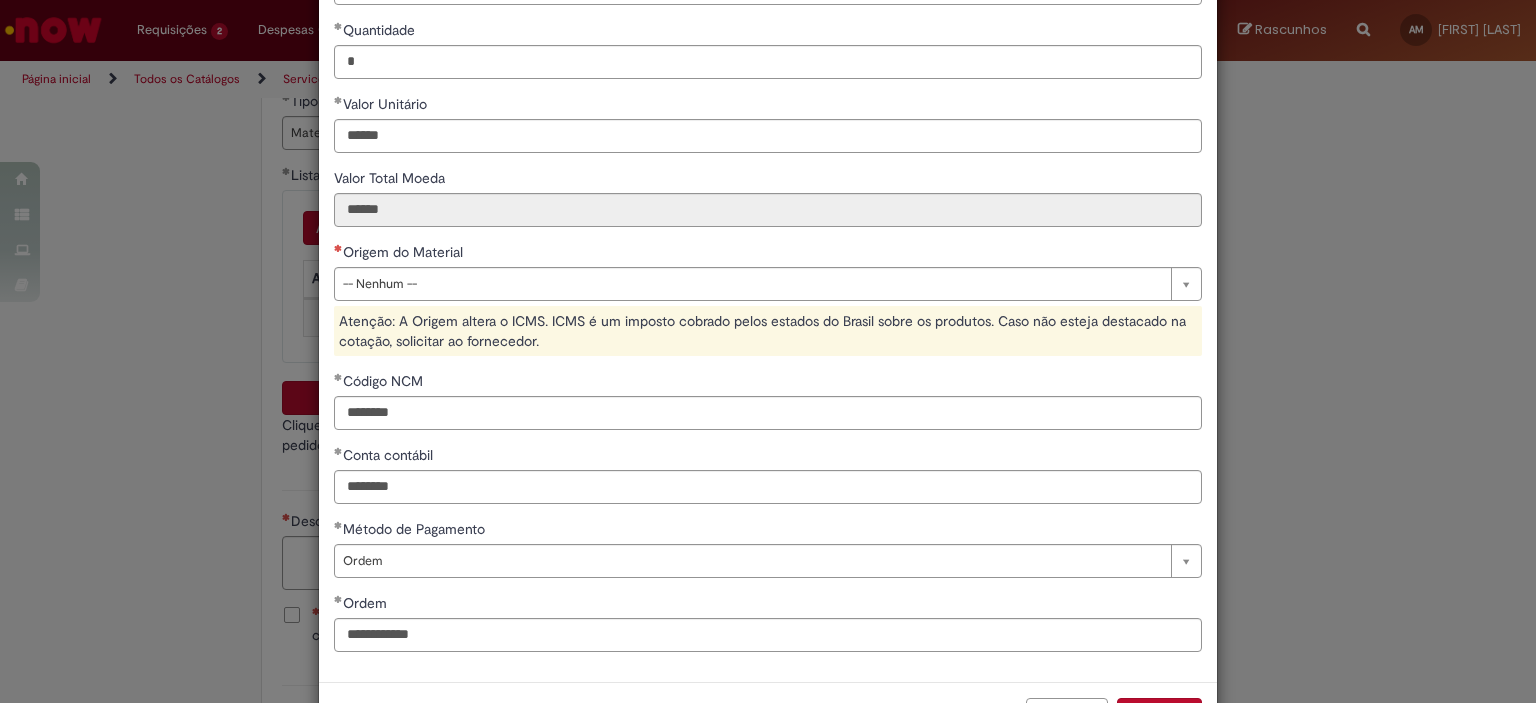 scroll, scrollTop: 305, scrollLeft: 0, axis: vertical 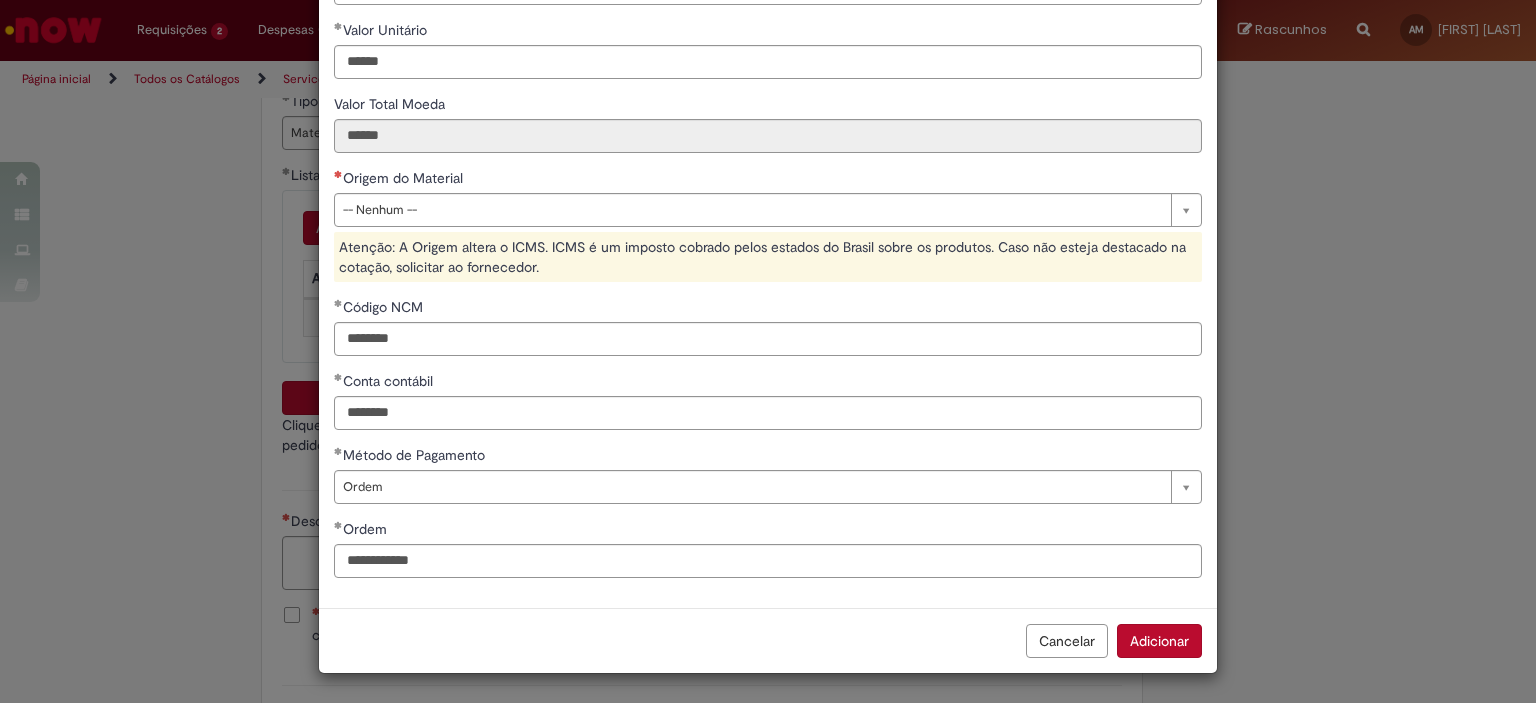 click on "Adicionar" at bounding box center (1159, 641) 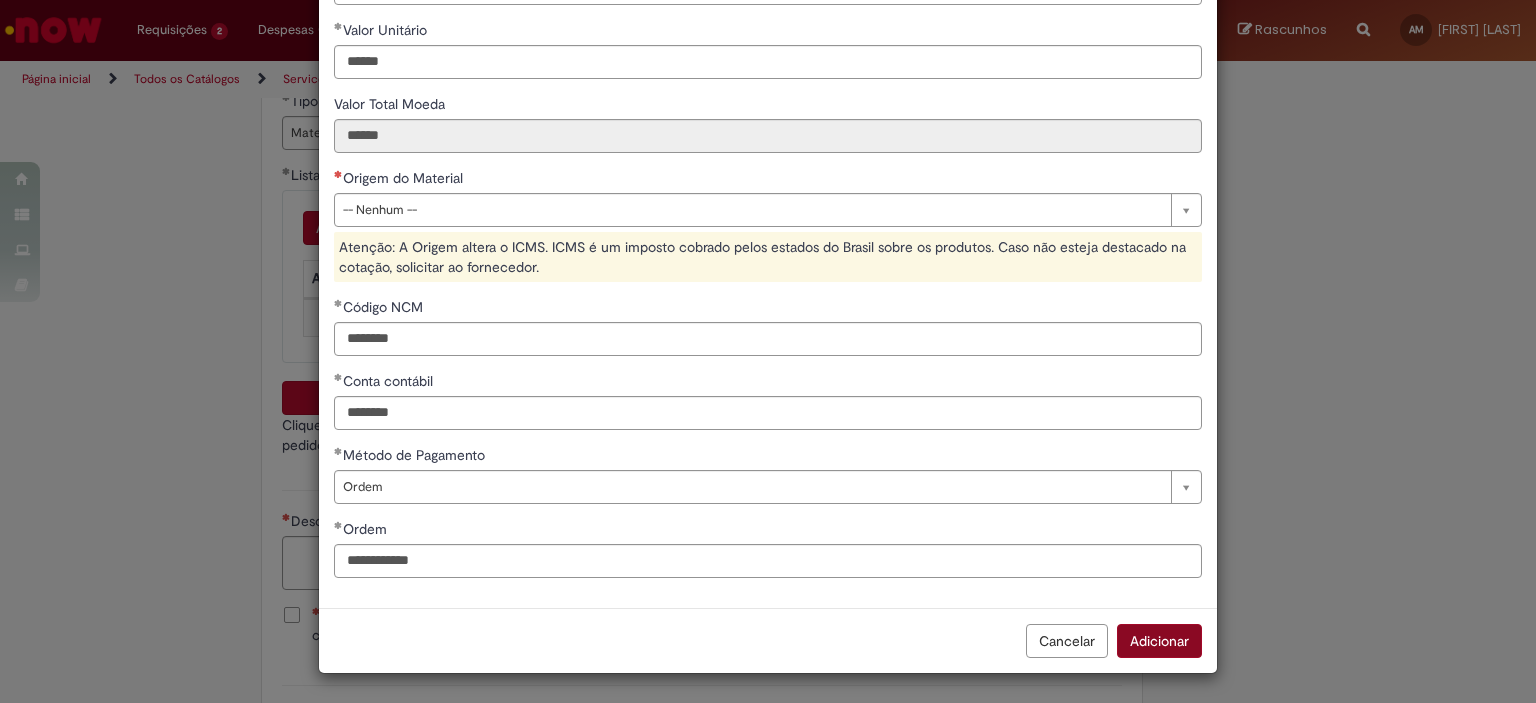 scroll, scrollTop: 376, scrollLeft: 0, axis: vertical 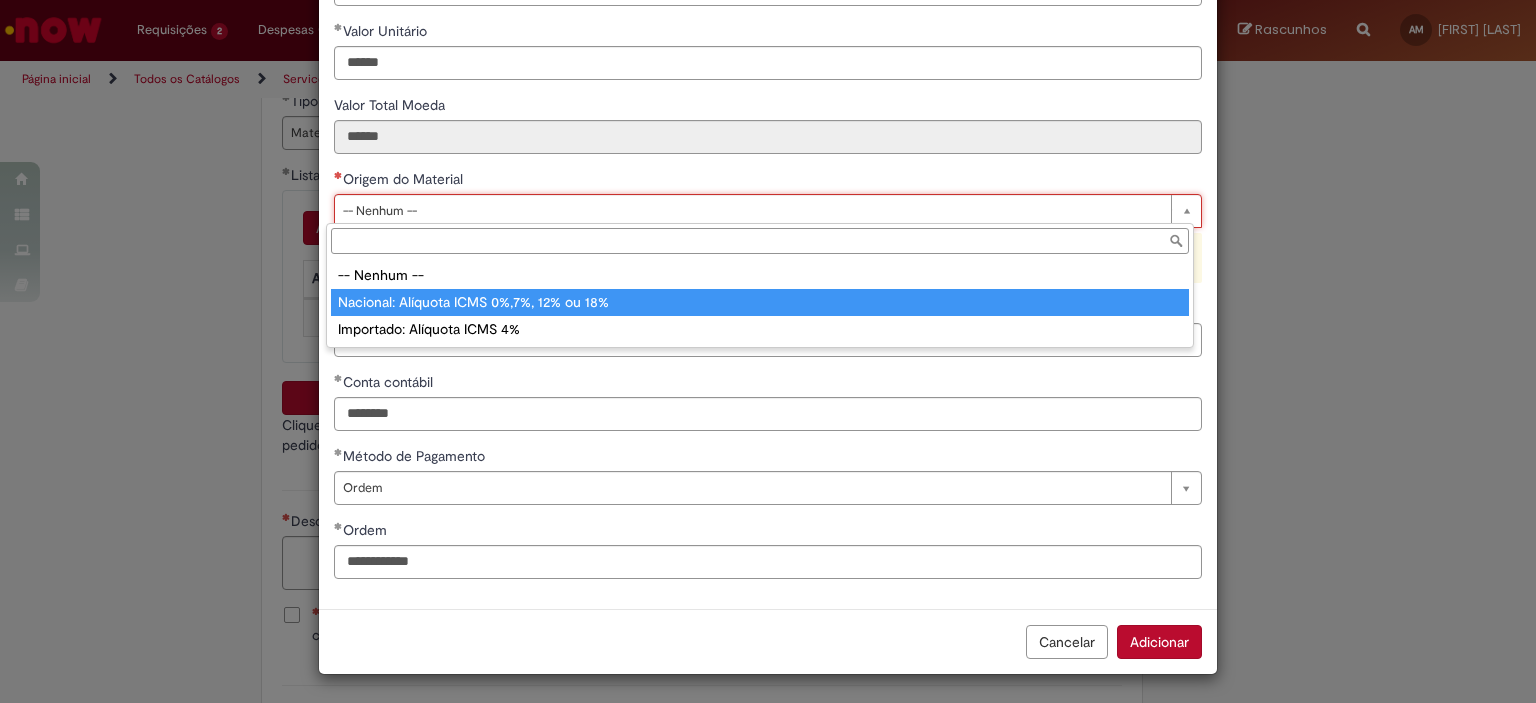 type on "**********" 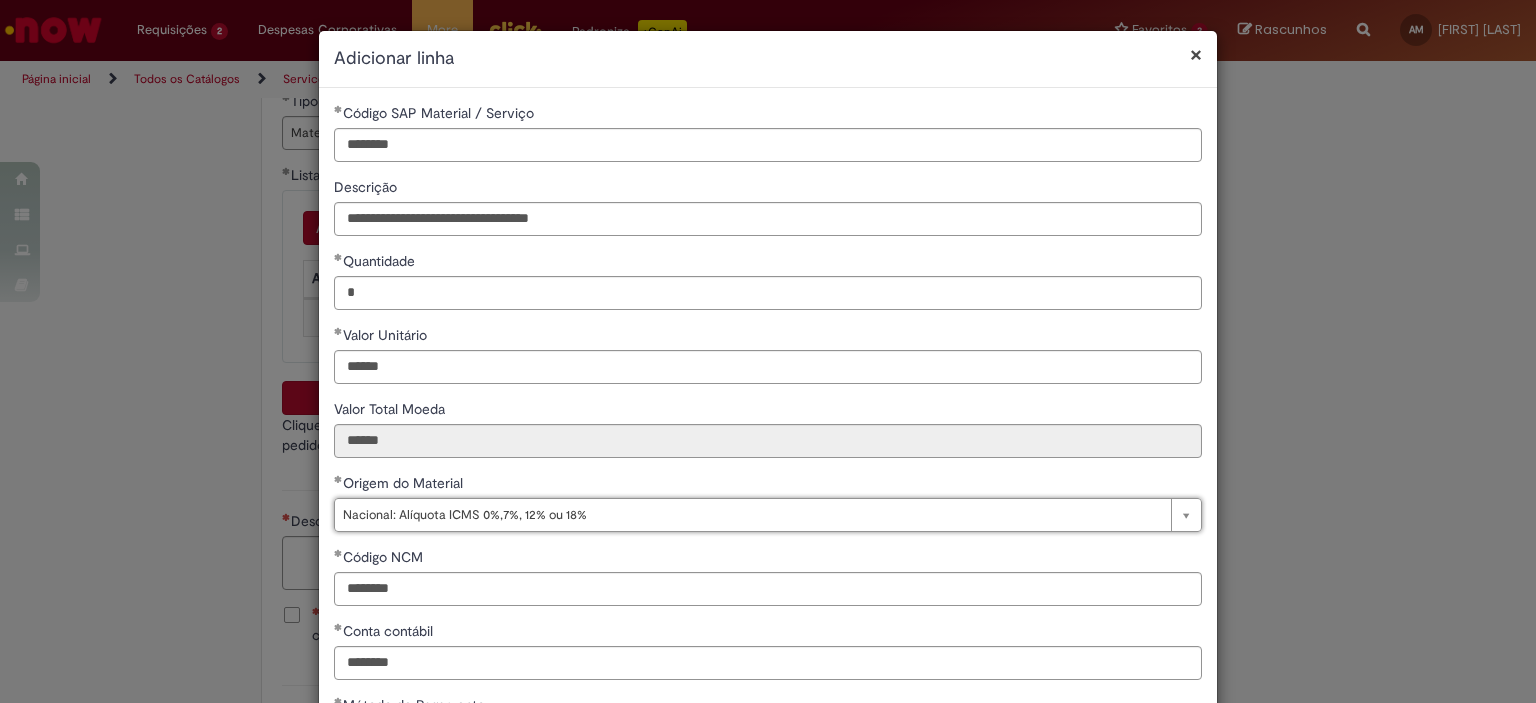 scroll, scrollTop: 249, scrollLeft: 0, axis: vertical 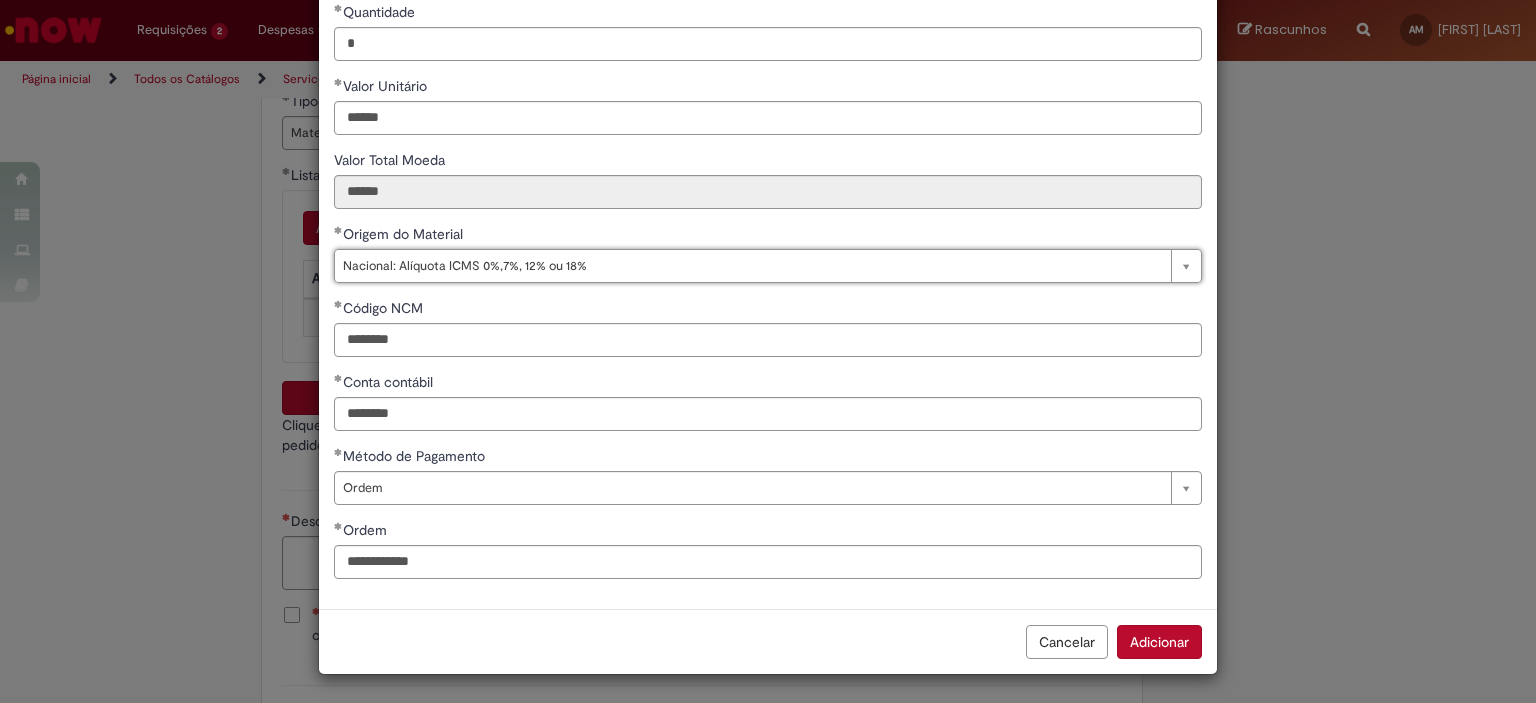 click on "Adicionar" at bounding box center [1159, 642] 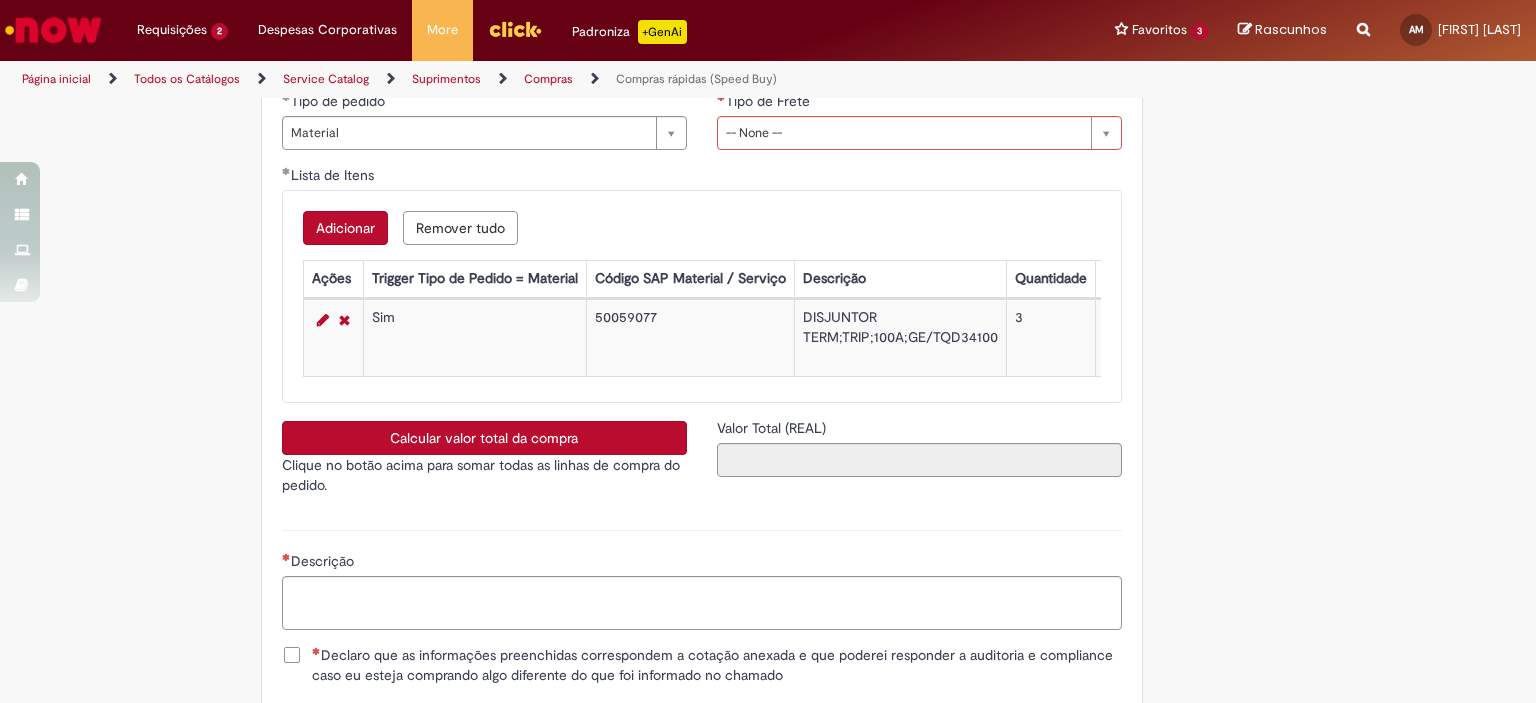 scroll, scrollTop: 3361, scrollLeft: 0, axis: vertical 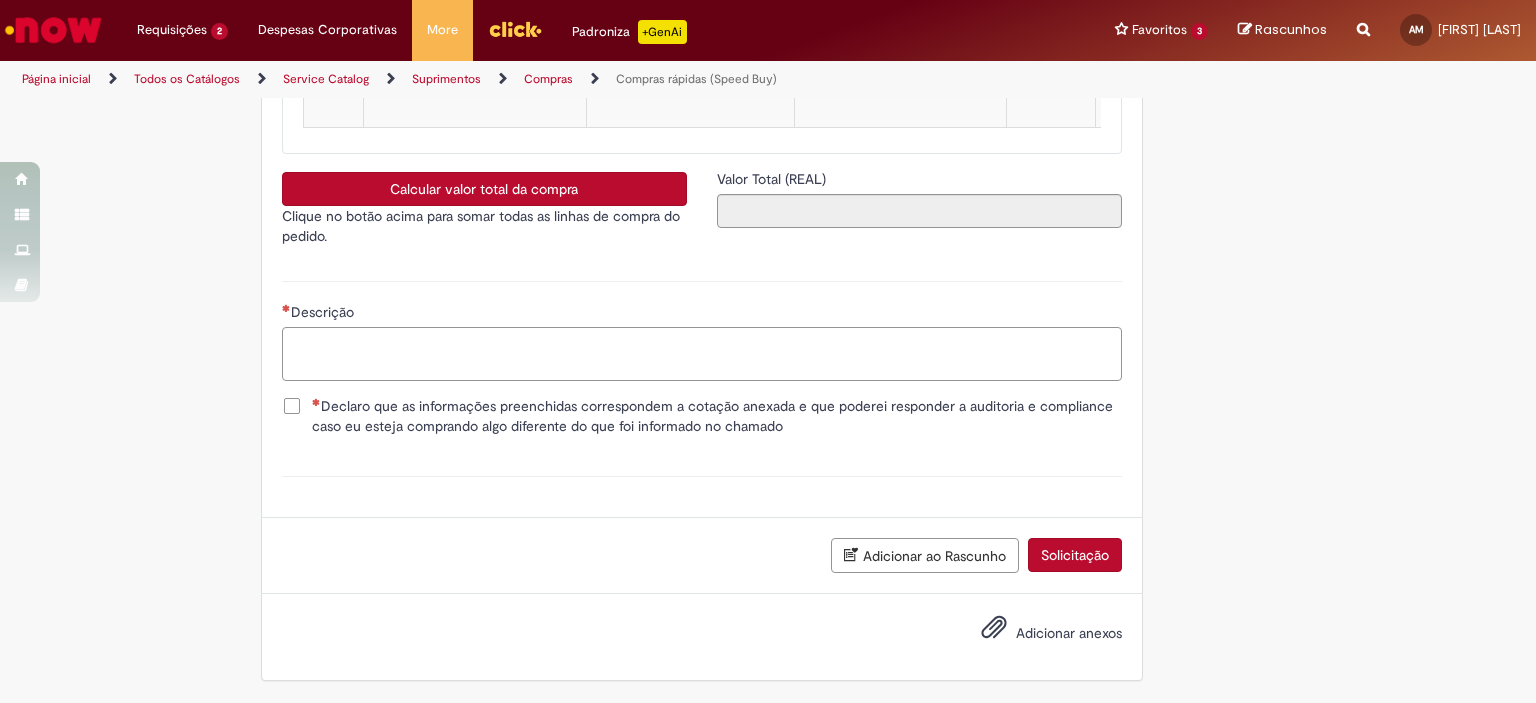 click on "Descrição" at bounding box center [702, 354] 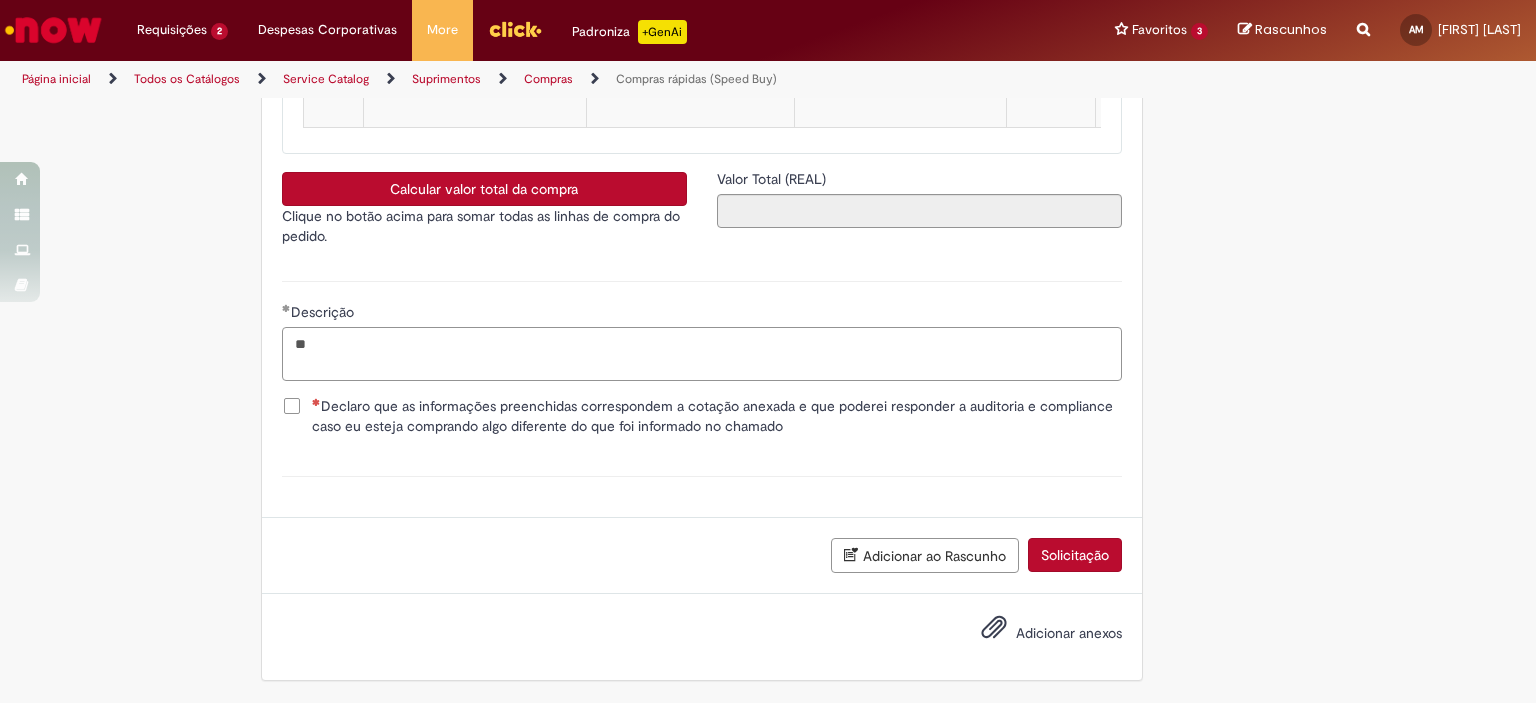type on "*" 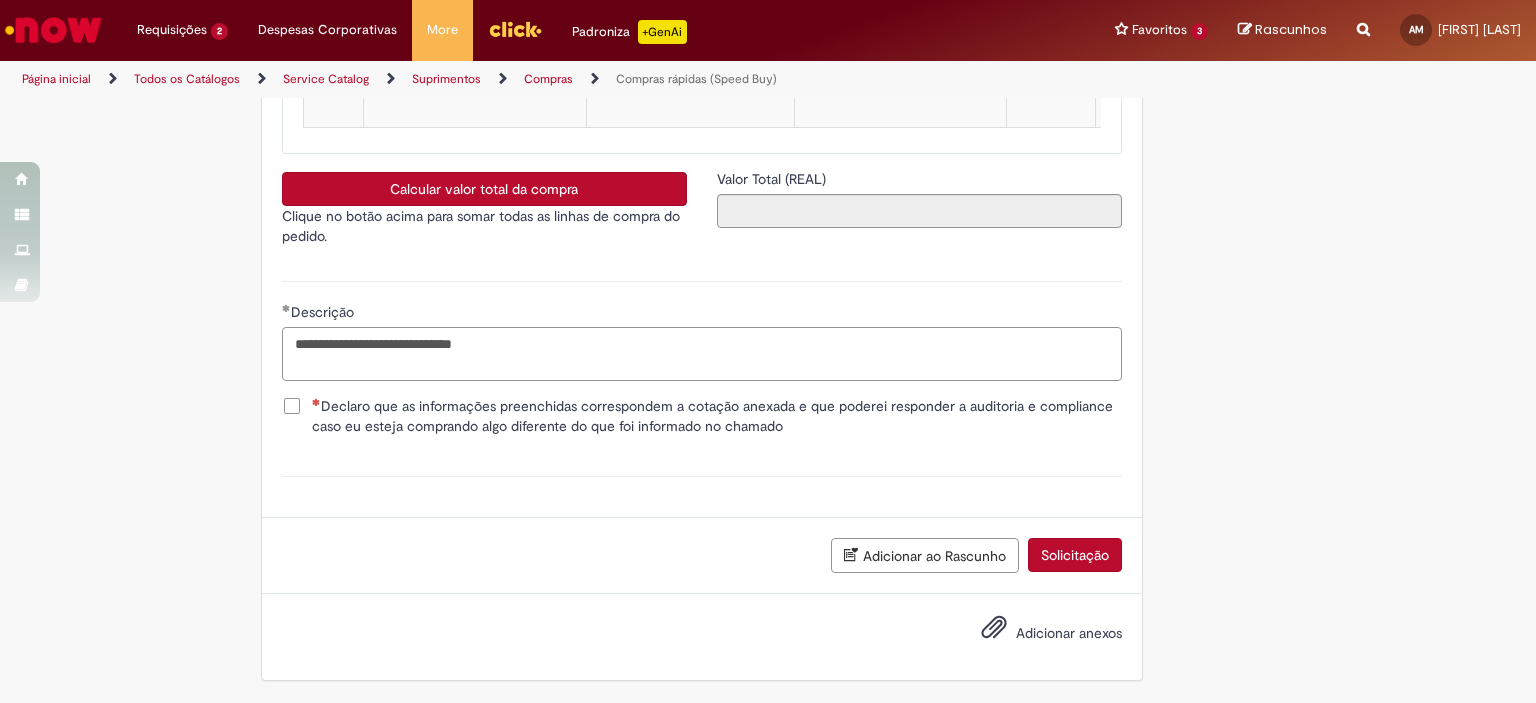 type on "**********" 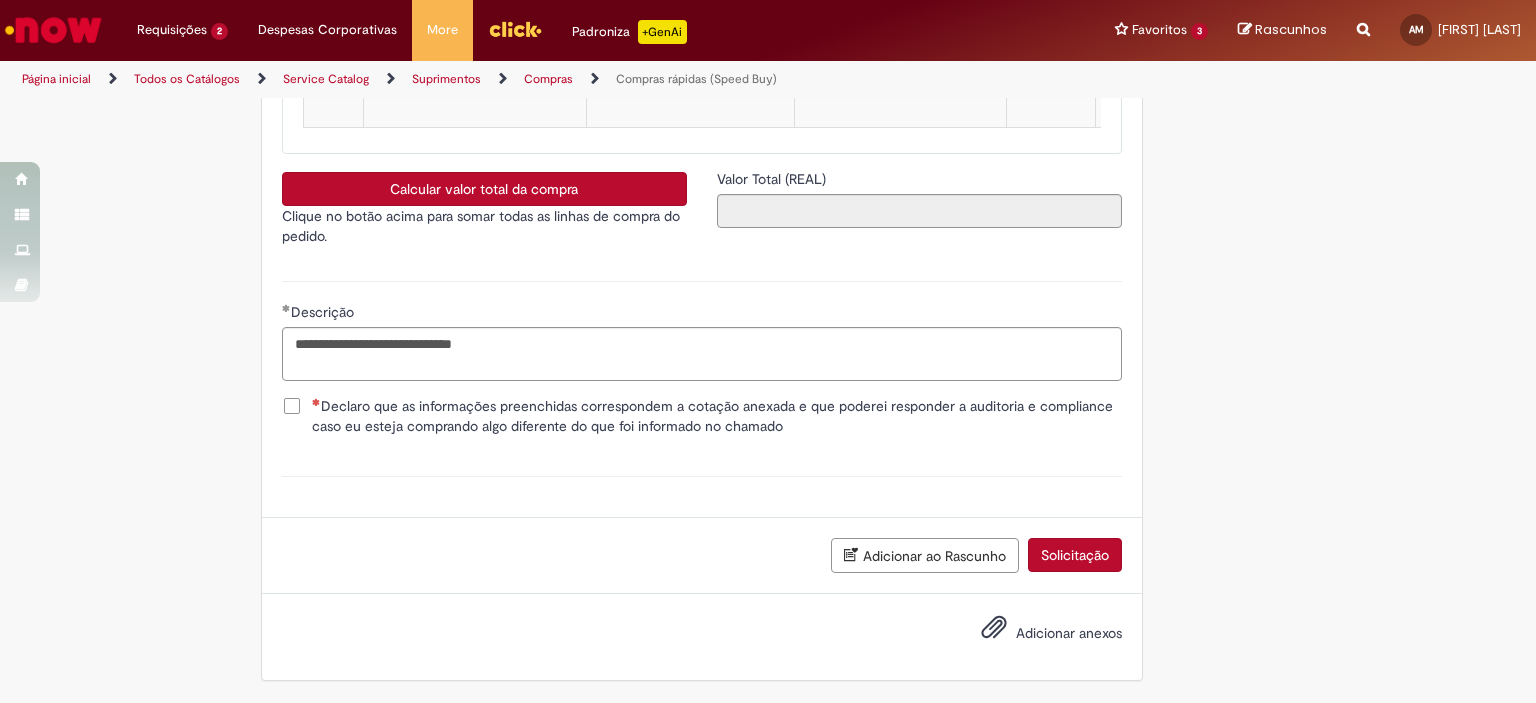 click on "Declaro que as informações preenchidas correspondem a cotação anexada e que poderei responder a auditoria e compliance caso eu esteja comprando algo diferente do que foi informado no chamado" at bounding box center (717, 416) 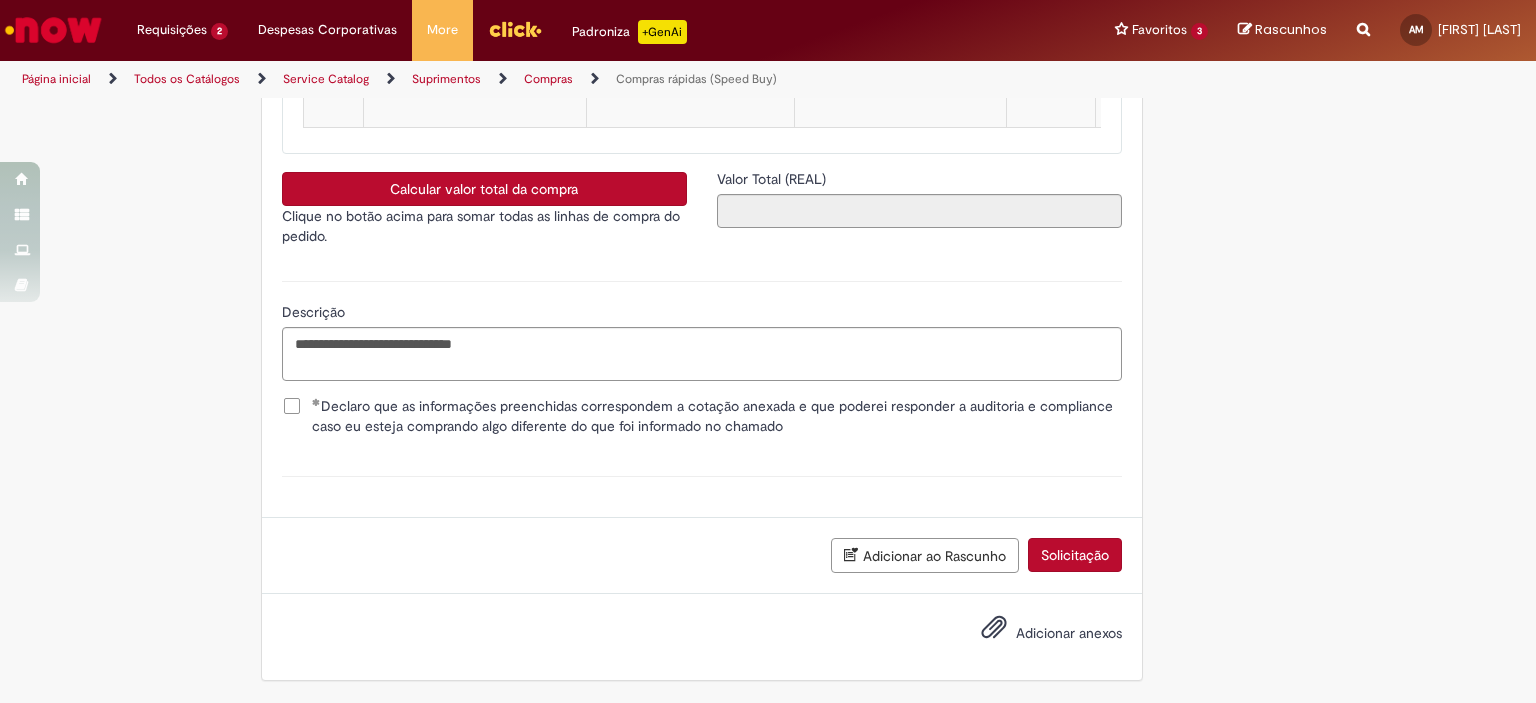 click on "Adicionar anexos" at bounding box center [1069, 633] 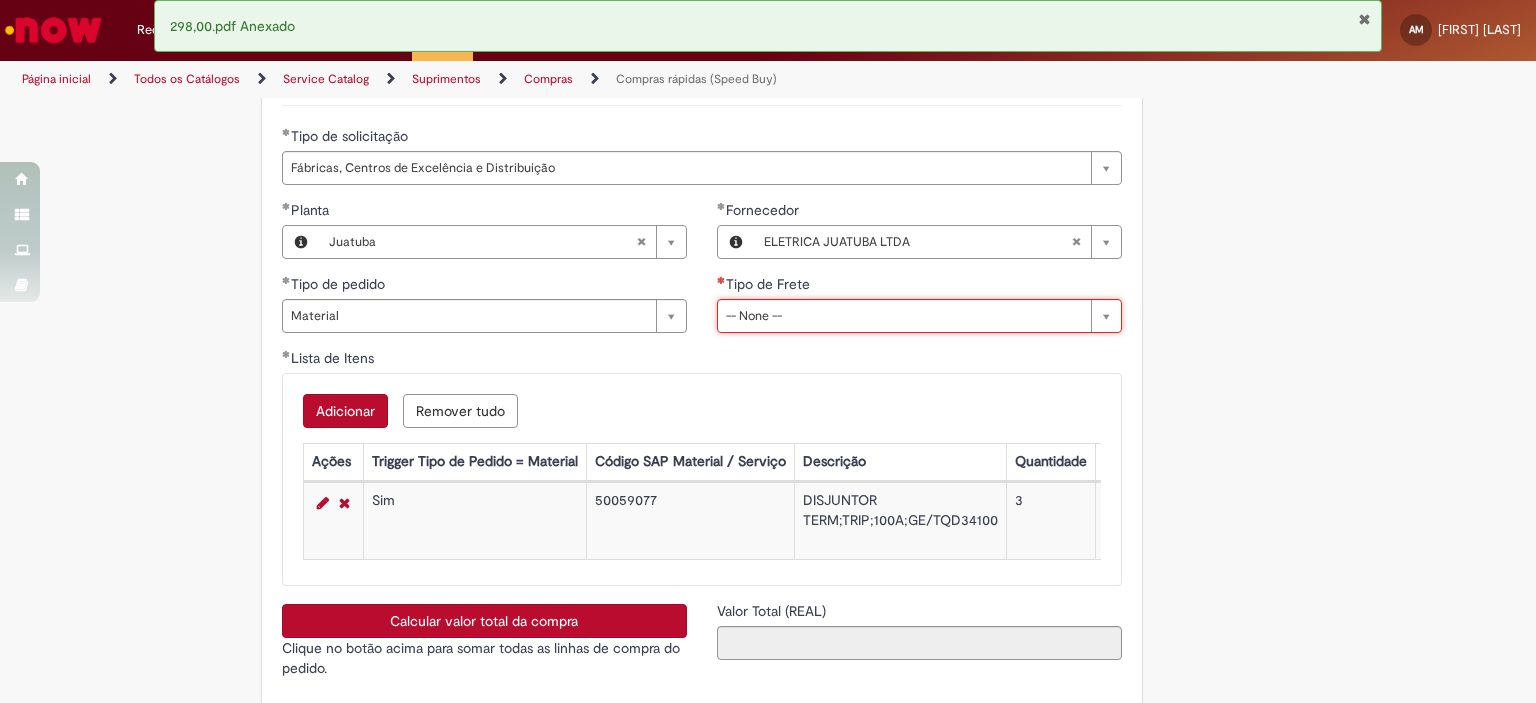 scroll, scrollTop: 3017, scrollLeft: 0, axis: vertical 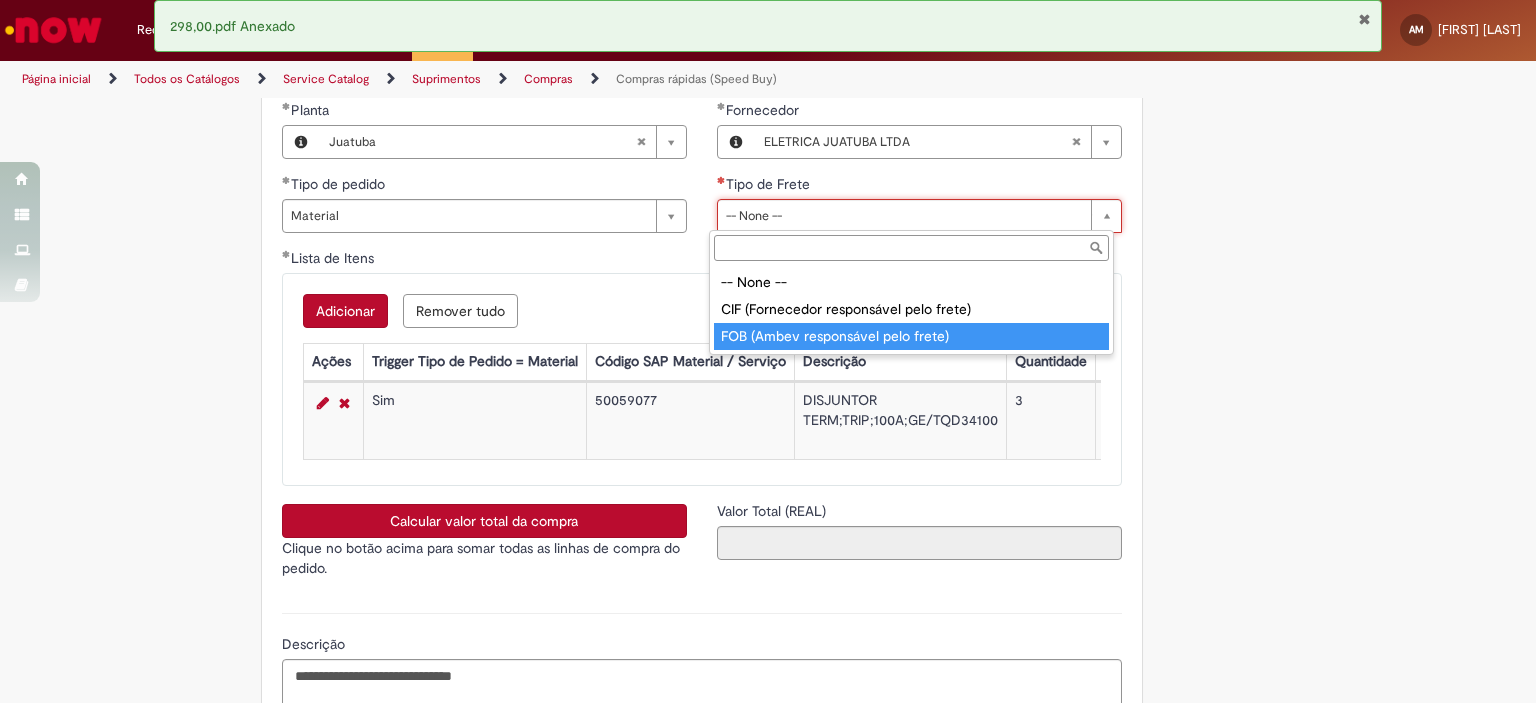 type on "**********" 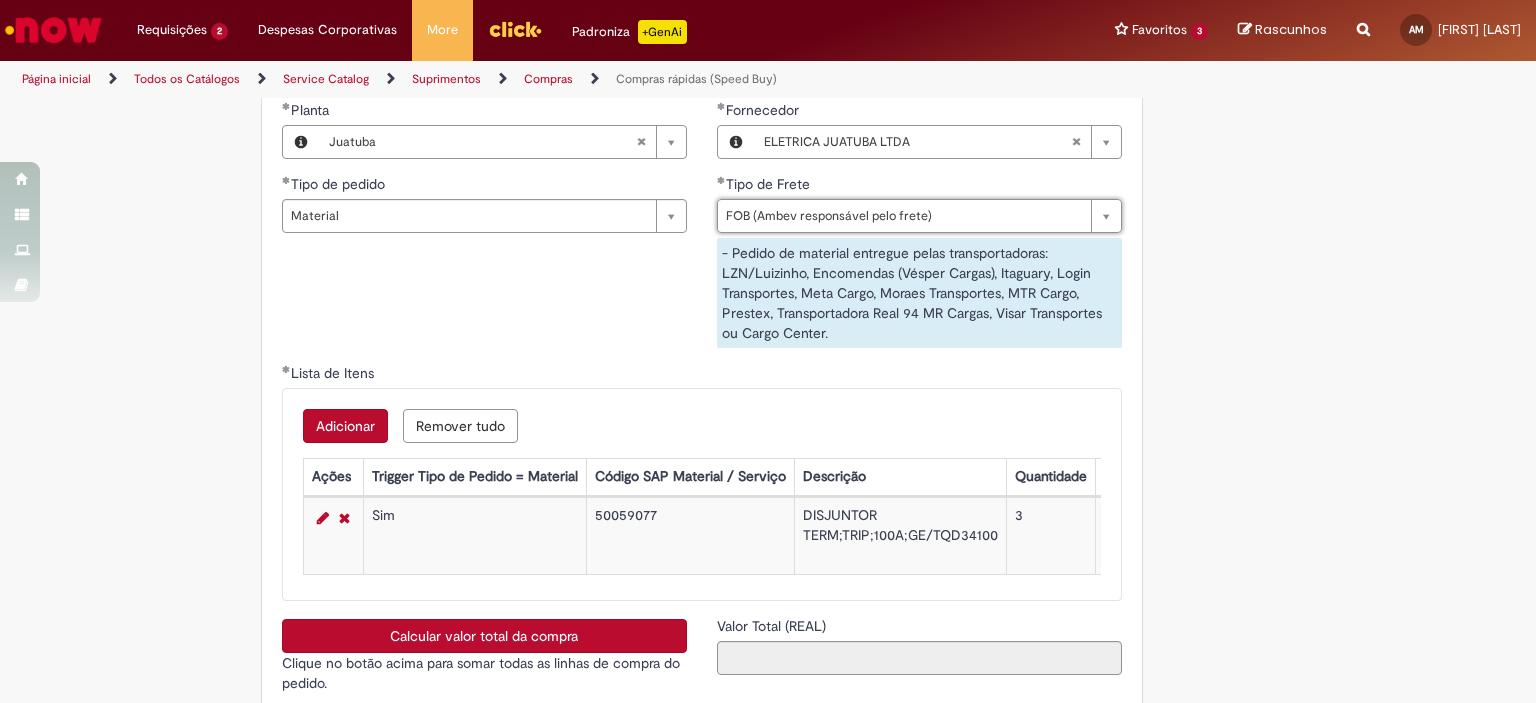 click on "Lista de Itens" at bounding box center [702, 375] 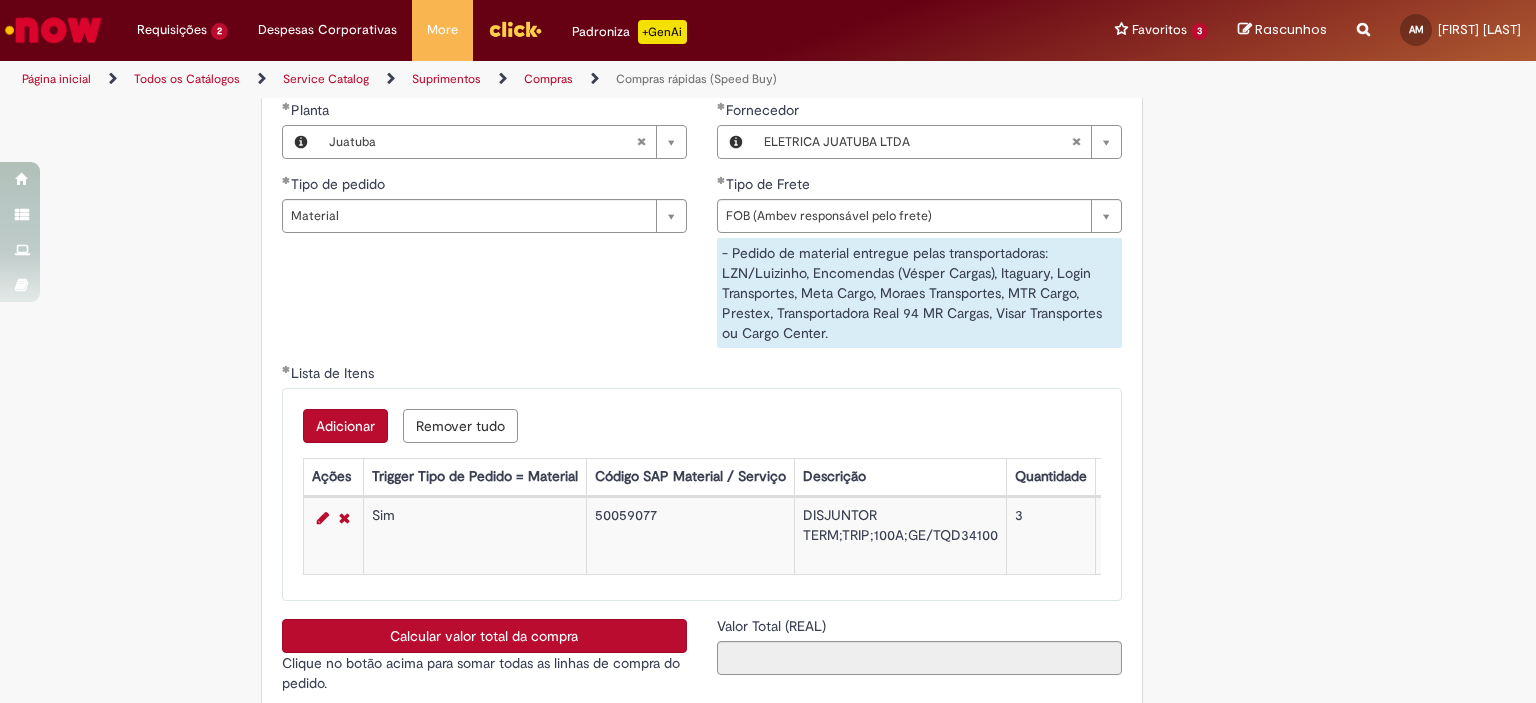 scroll, scrollTop: 3417, scrollLeft: 0, axis: vertical 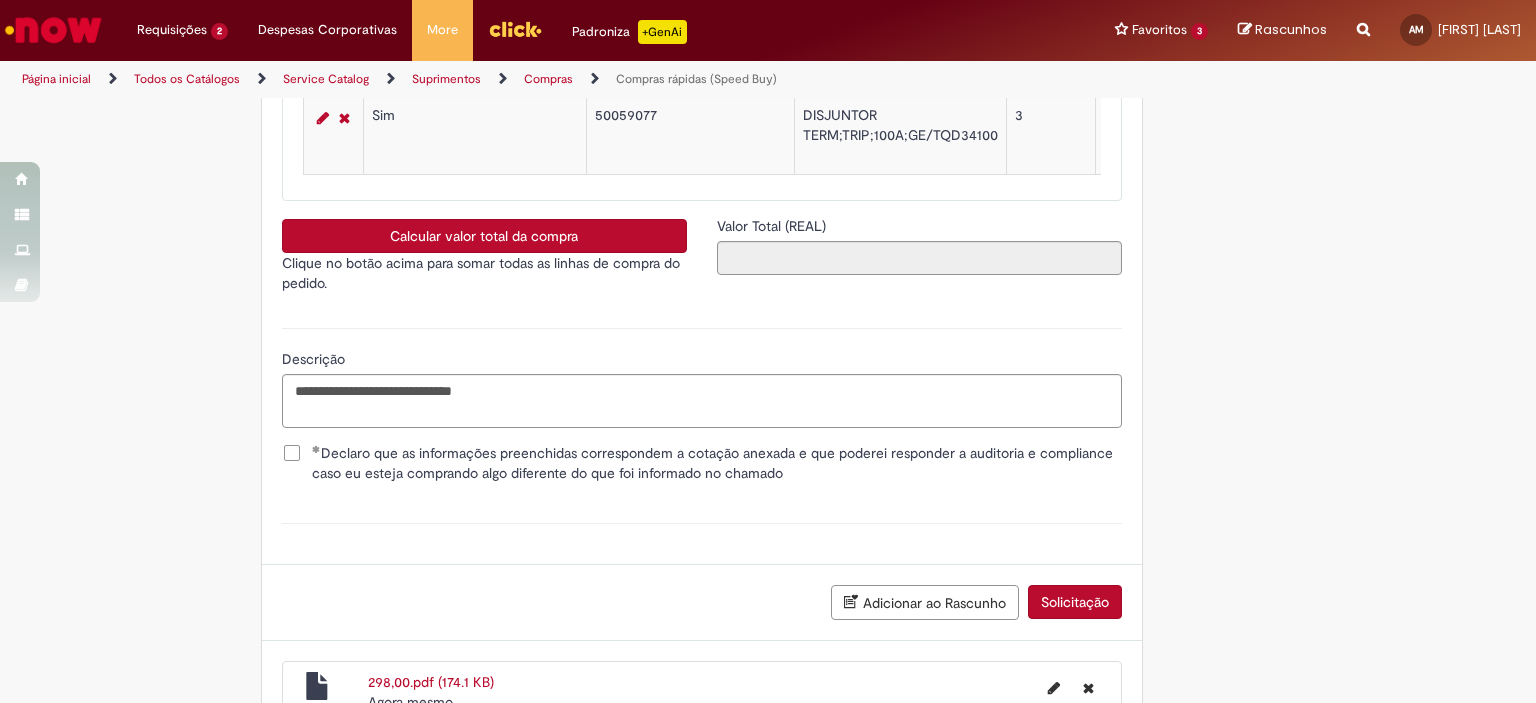 click on "Calcular valor total da compra" at bounding box center [484, 236] 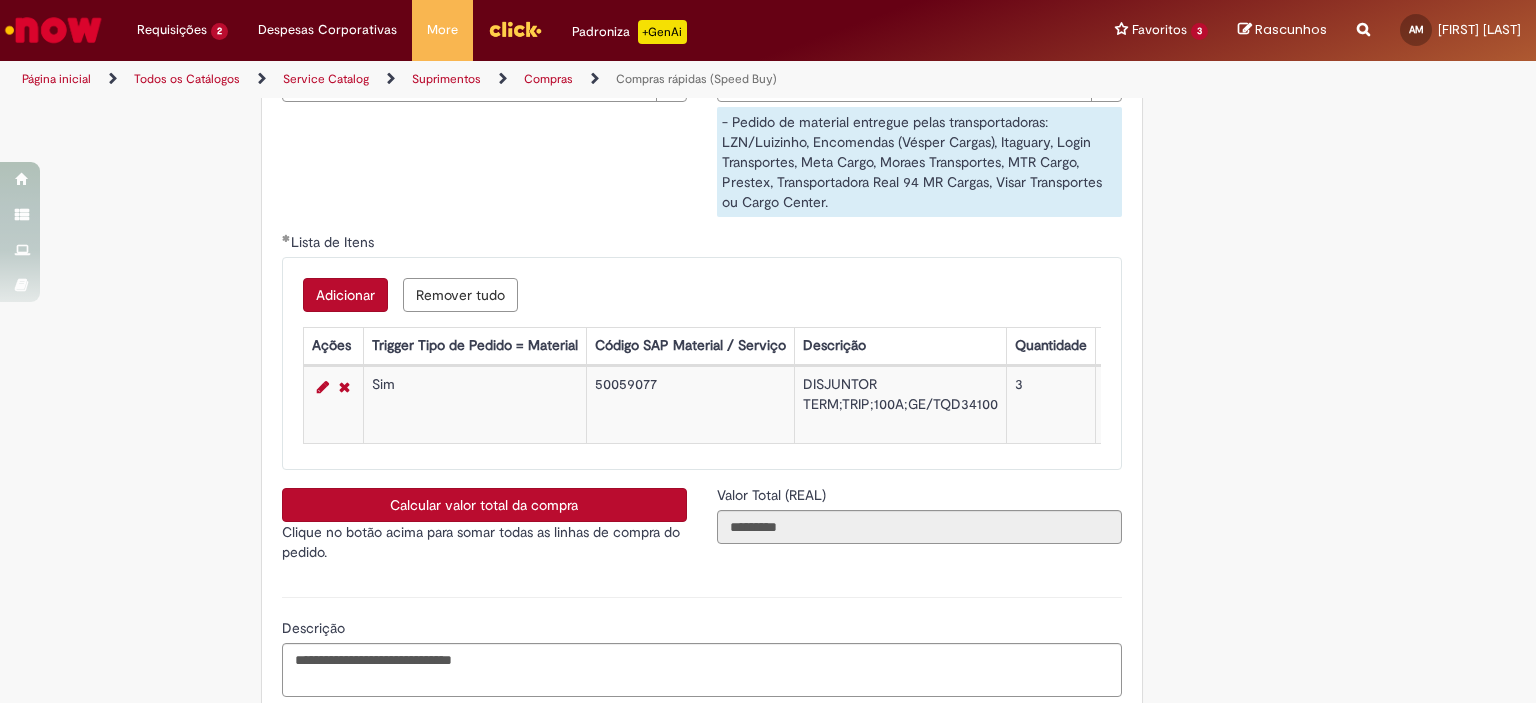 scroll, scrollTop: 3248, scrollLeft: 0, axis: vertical 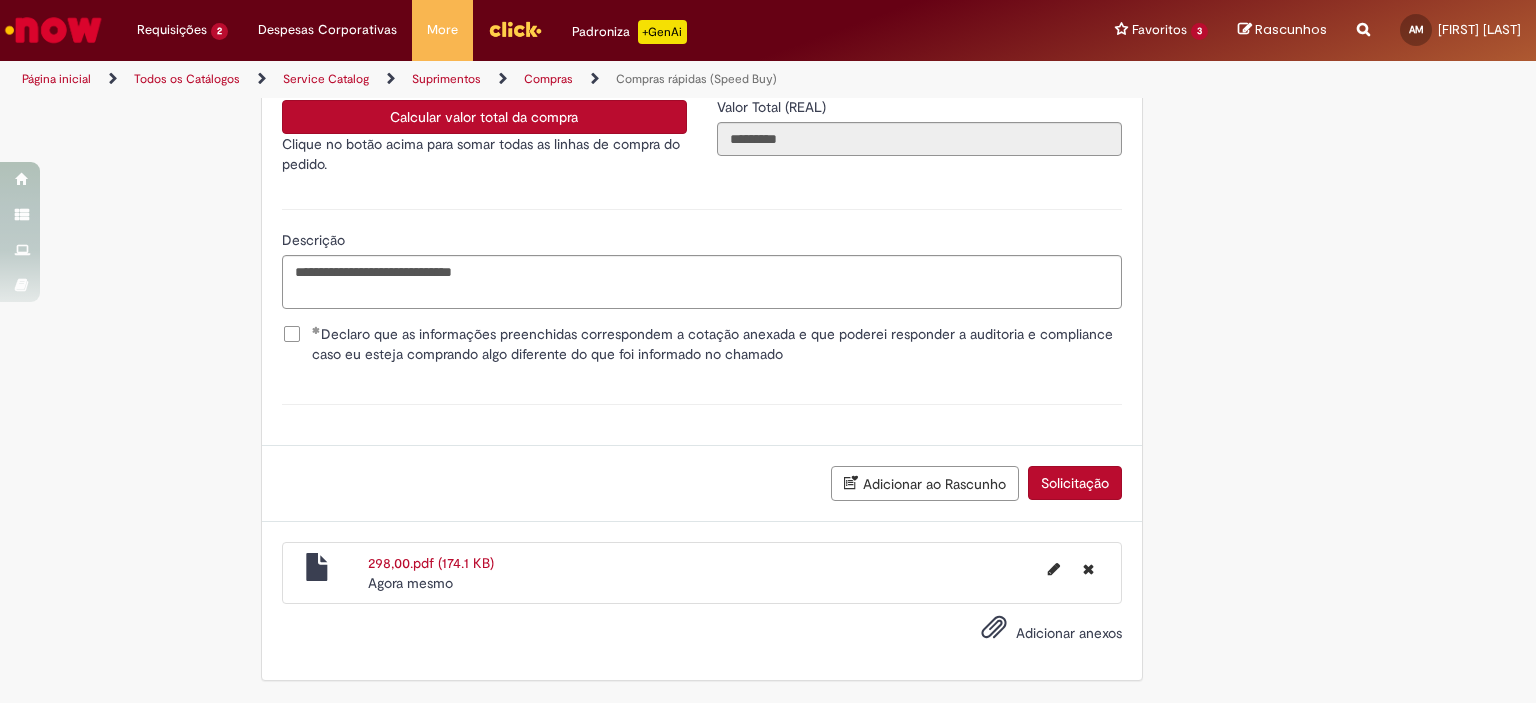 click on "Solicitação" at bounding box center [1075, 483] 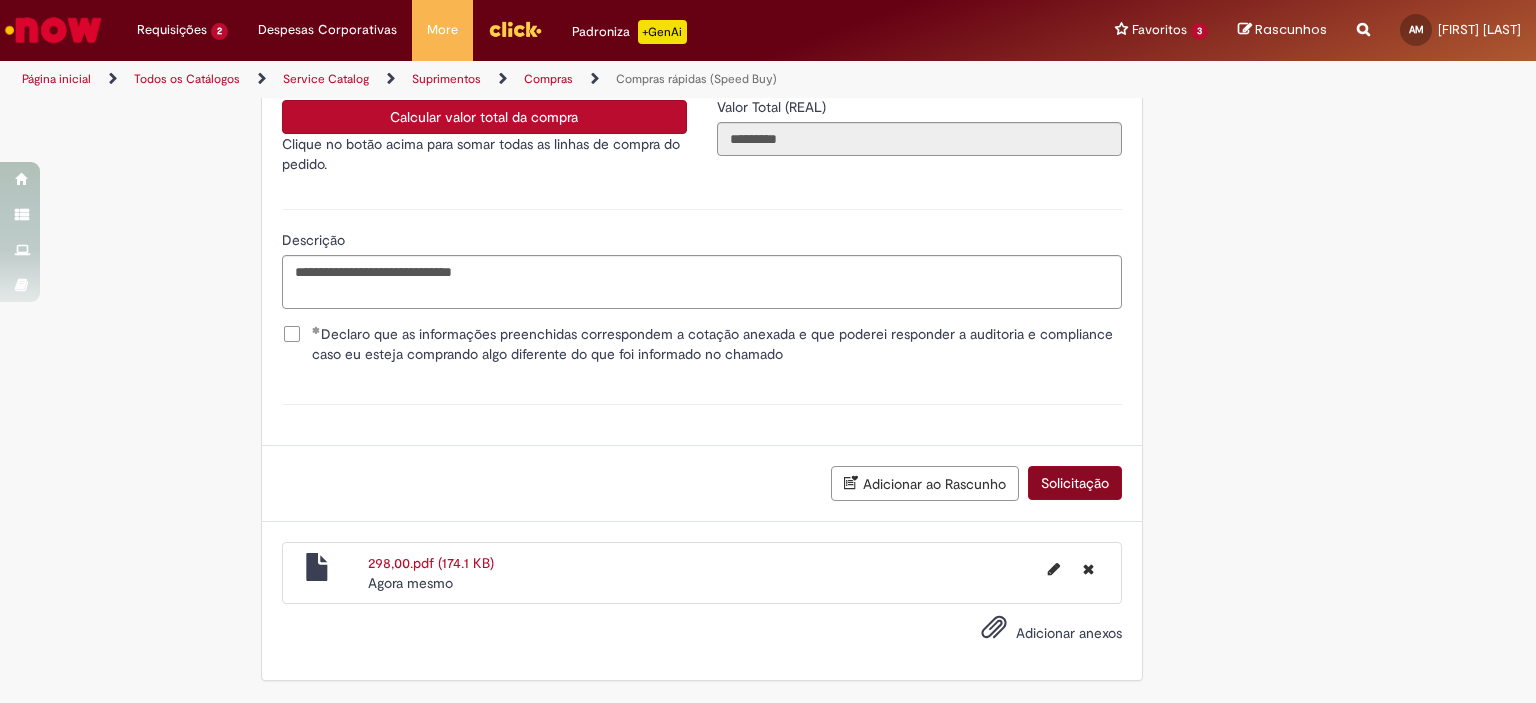 scroll, scrollTop: 3502, scrollLeft: 0, axis: vertical 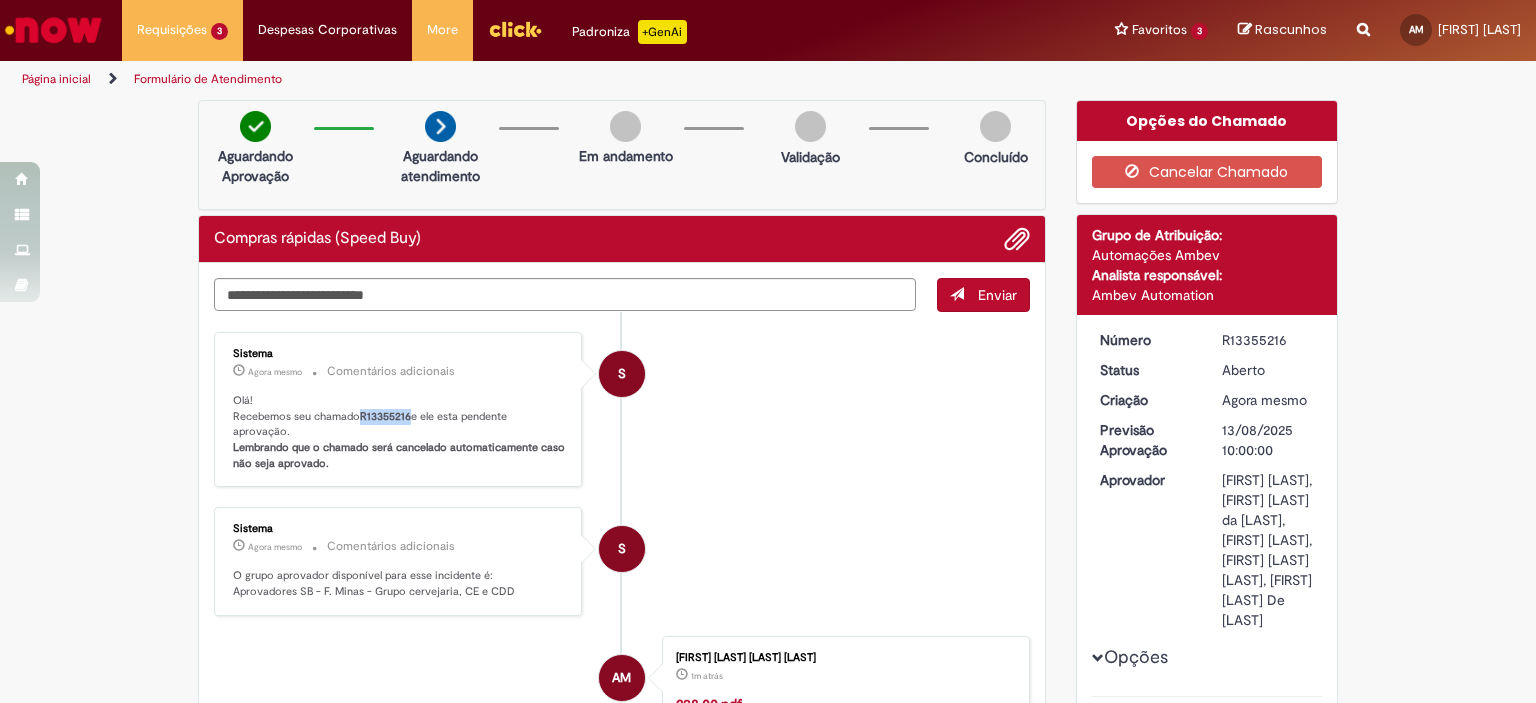 drag, startPoint x: 353, startPoint y: 411, endPoint x: 404, endPoint y: 412, distance: 51.009804 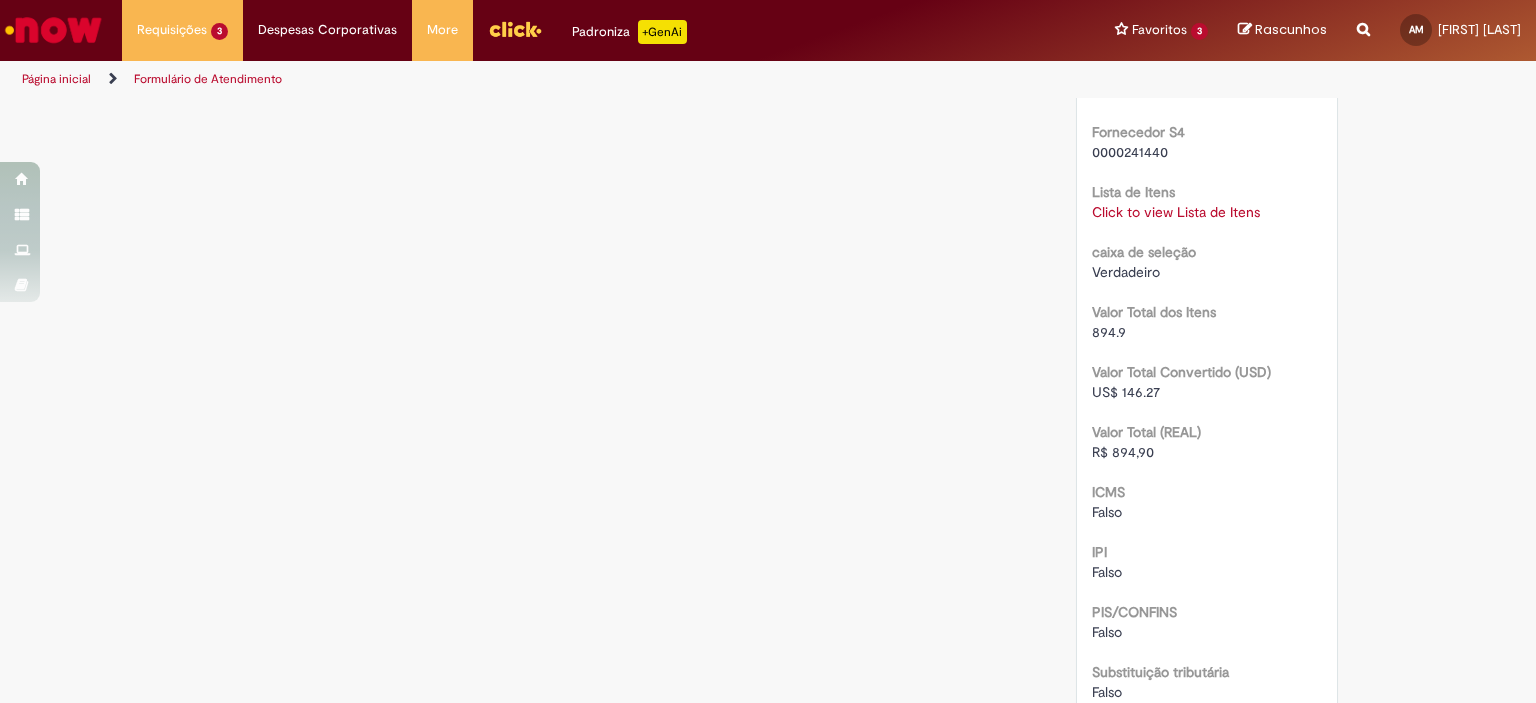 scroll, scrollTop: 2200, scrollLeft: 0, axis: vertical 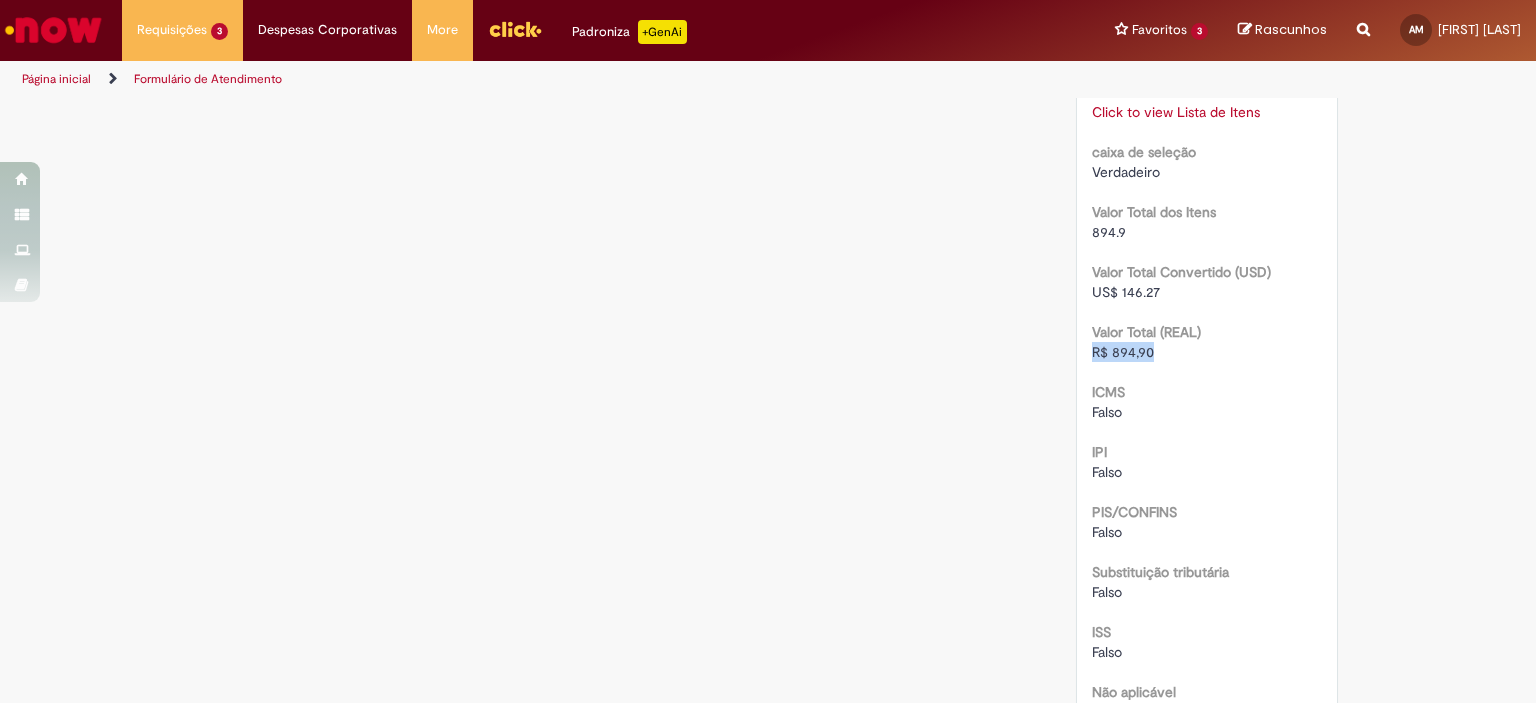 drag, startPoint x: 1082, startPoint y: 431, endPoint x: 1150, endPoint y: 428, distance: 68.06615 